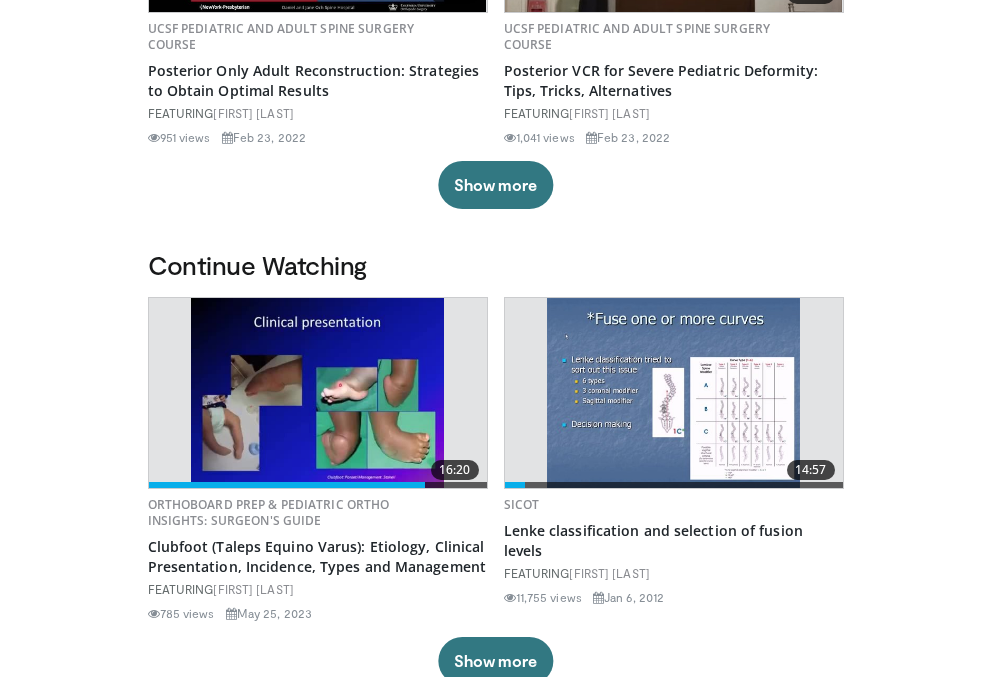 scroll, scrollTop: 221, scrollLeft: 0, axis: vertical 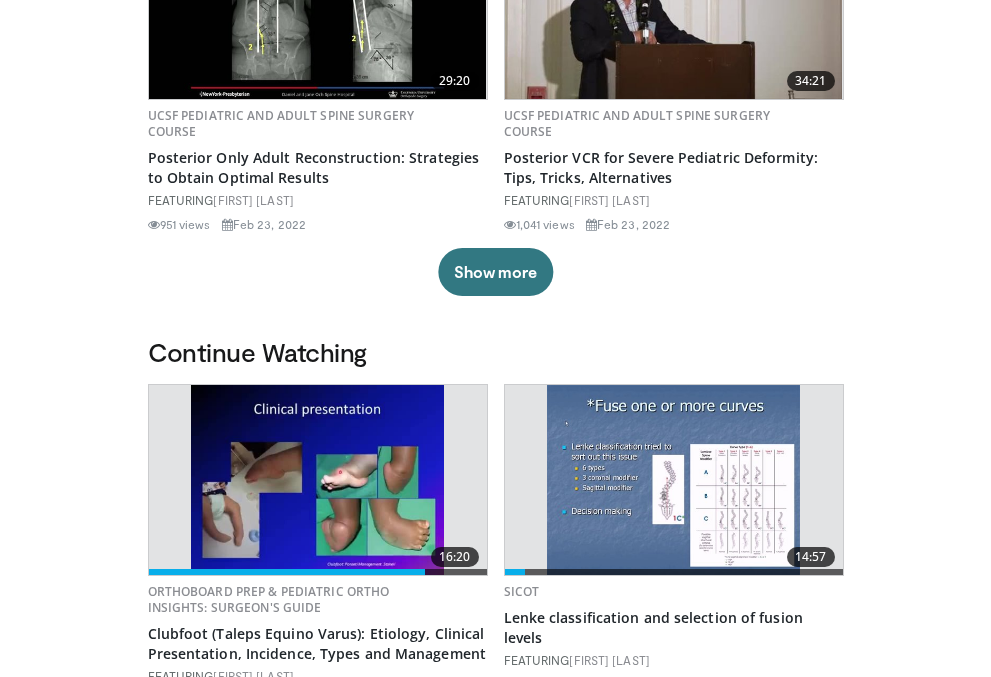 click at bounding box center [674, 480] 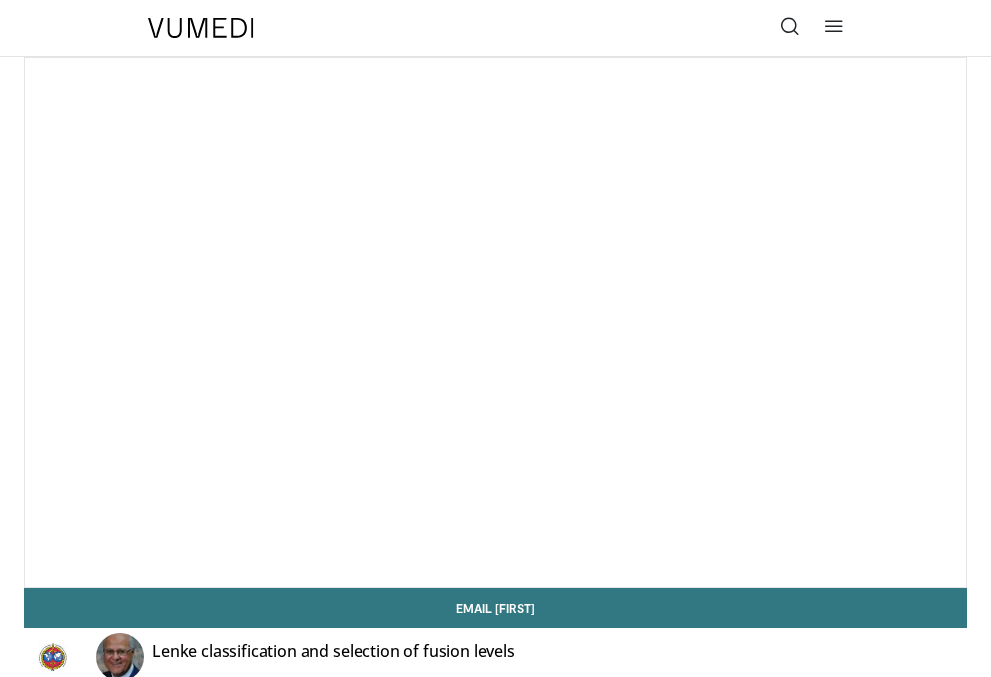 scroll, scrollTop: 0, scrollLeft: 0, axis: both 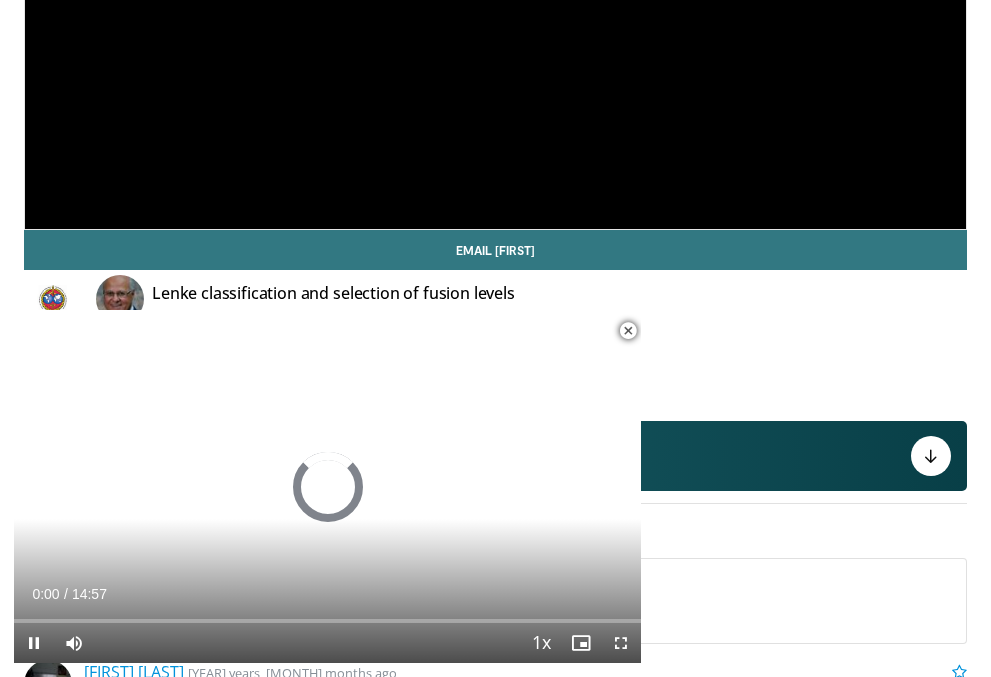 click at bounding box center (628, 331) 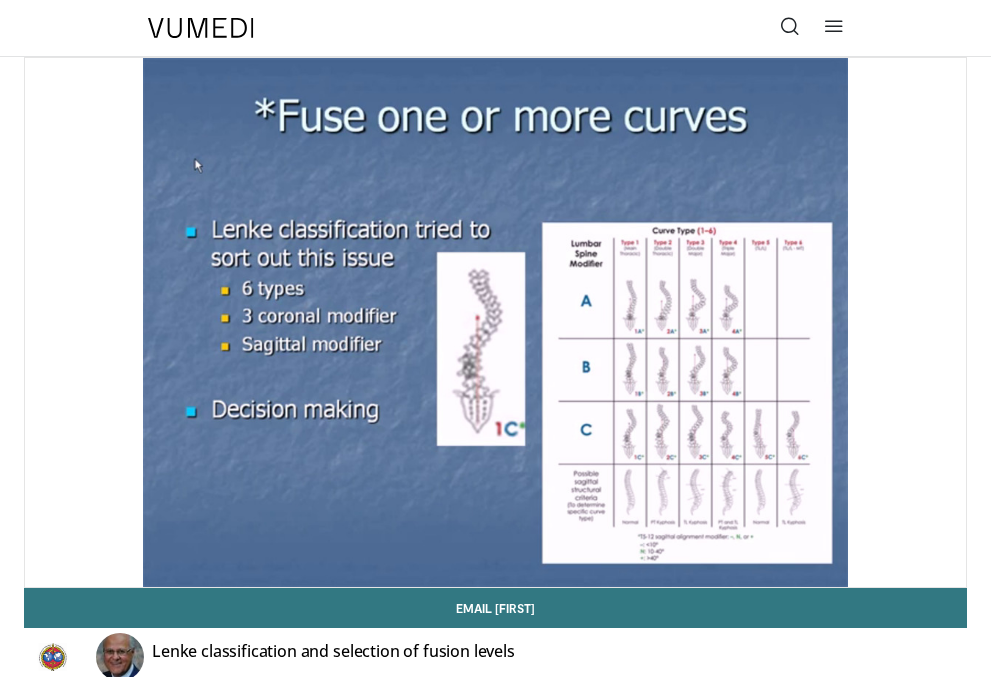 scroll, scrollTop: 0, scrollLeft: 0, axis: both 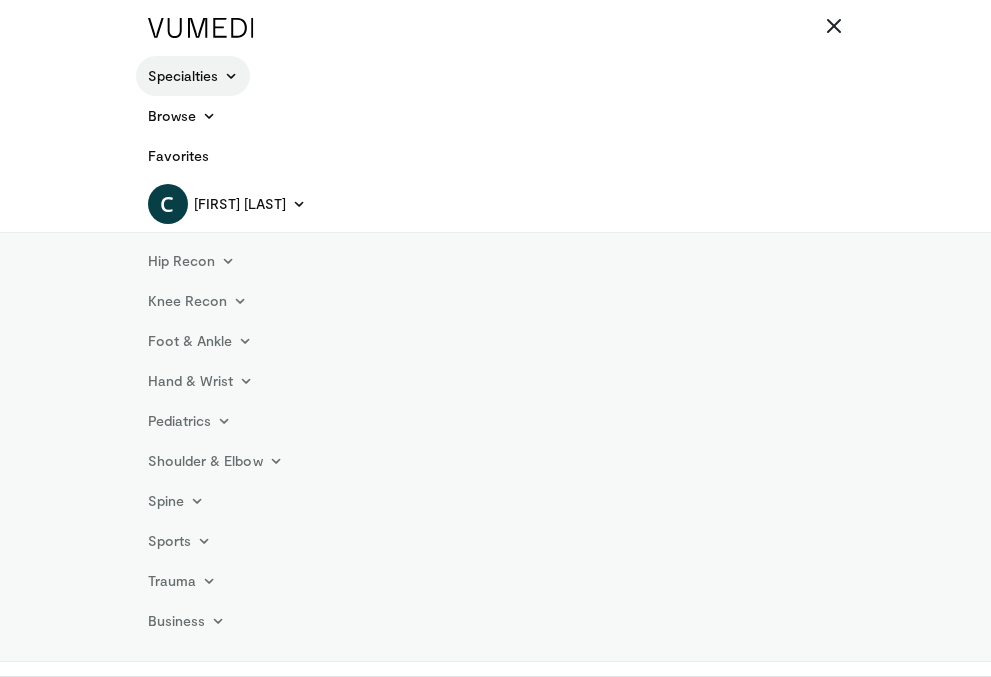 click at bounding box center (231, 76) 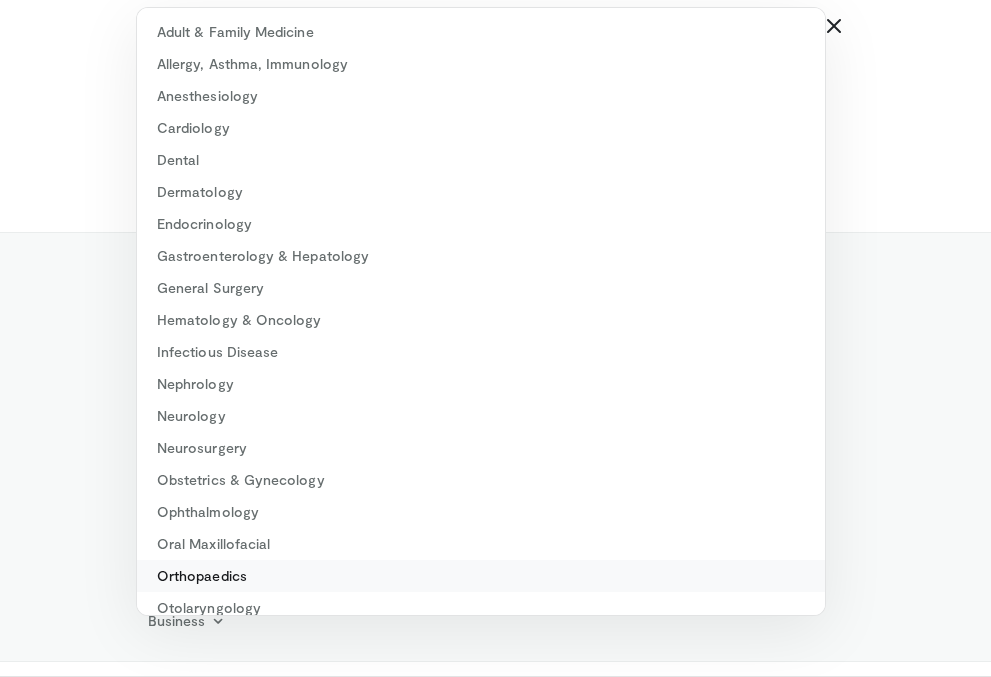 click on "Orthopaedics" at bounding box center [481, 576] 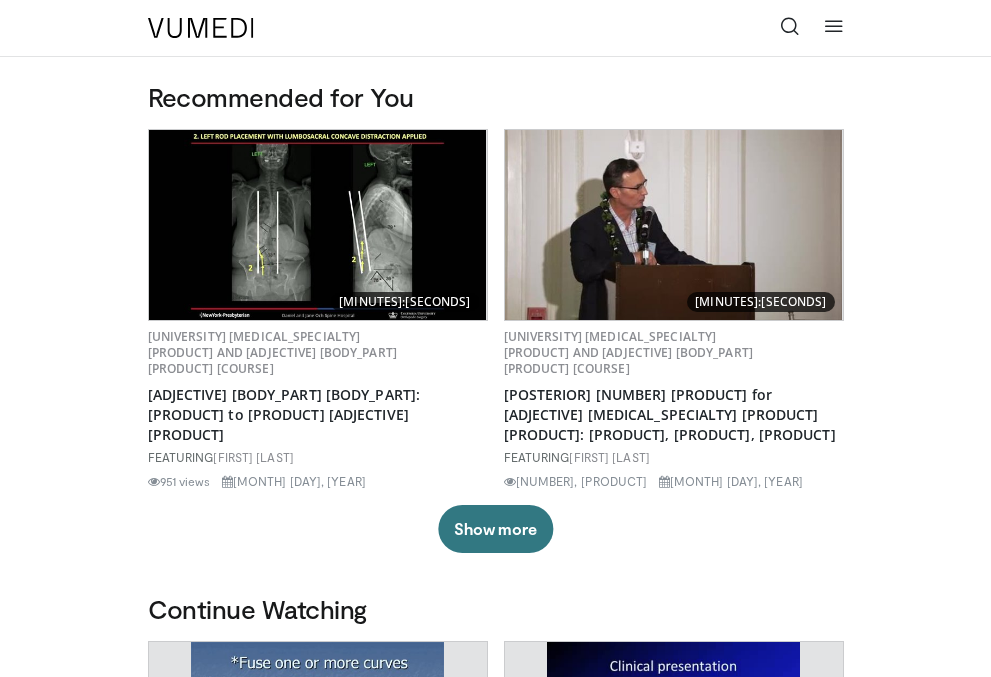 scroll, scrollTop: 0, scrollLeft: 0, axis: both 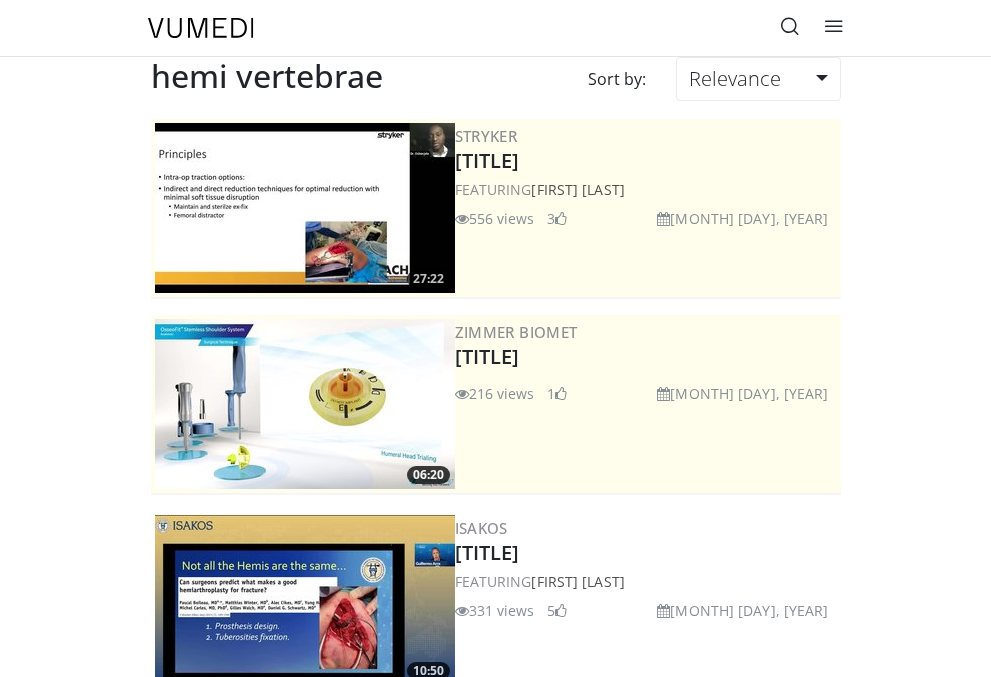 click at bounding box center (790, 26) 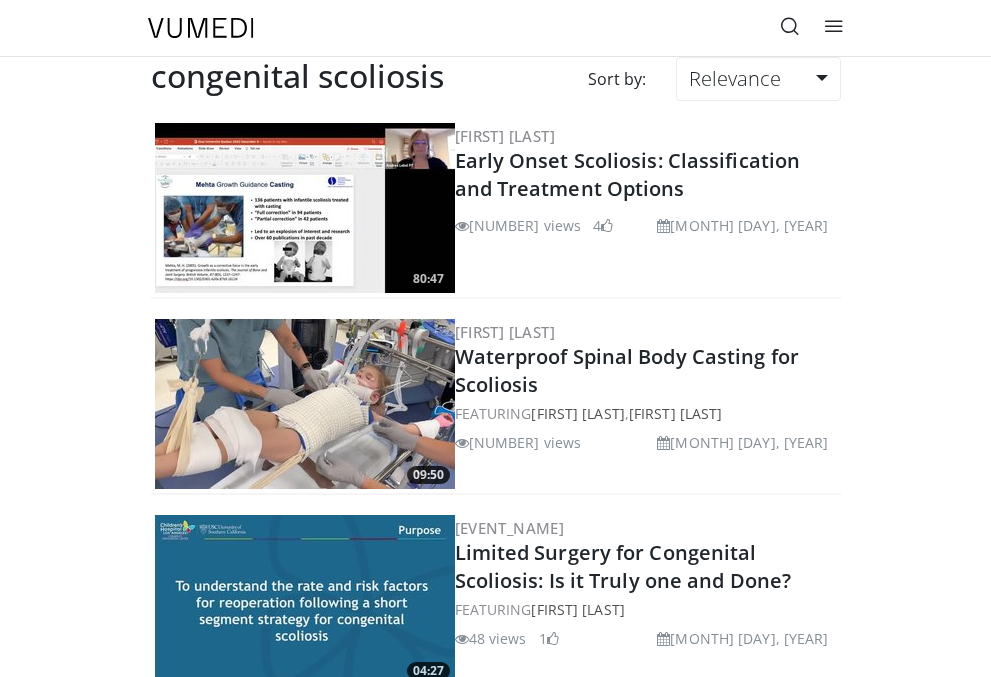 scroll, scrollTop: 0, scrollLeft: 0, axis: both 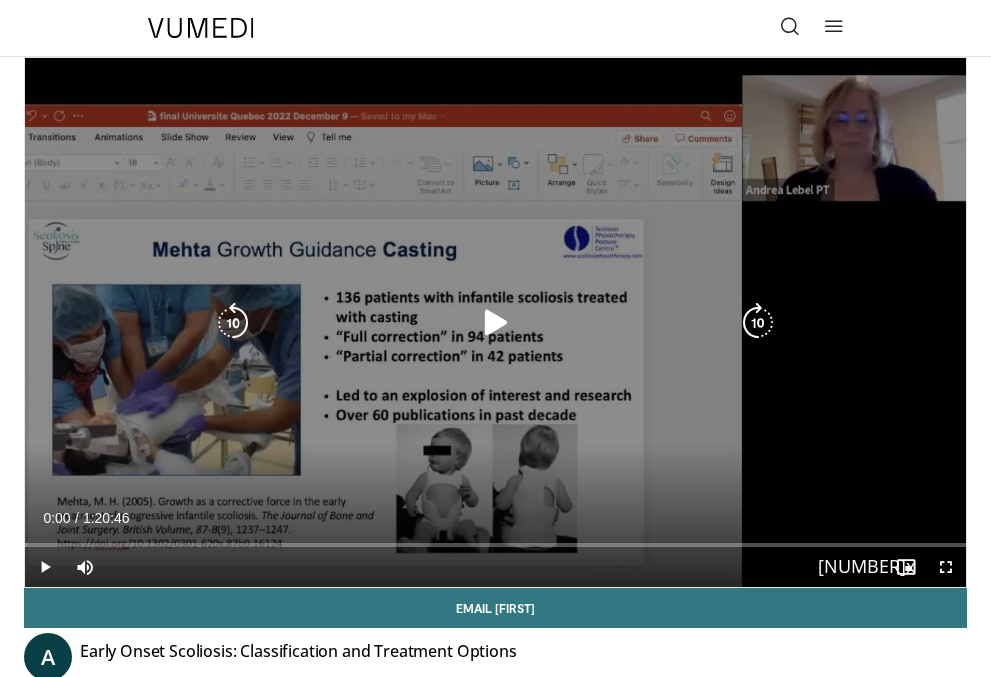click at bounding box center (496, 323) 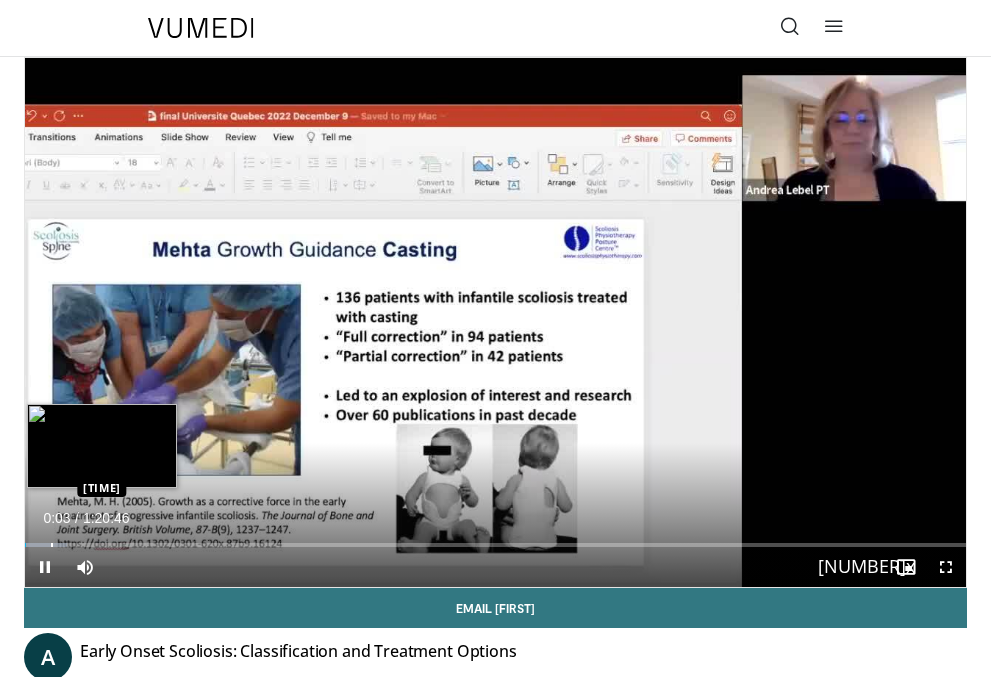 click at bounding box center [52, 545] 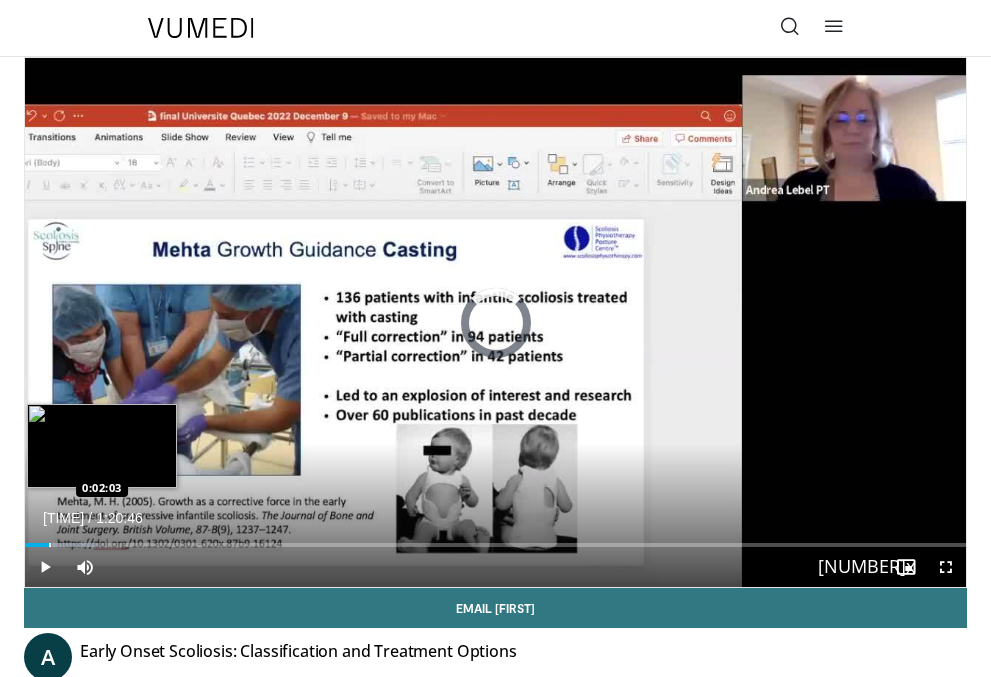 click at bounding box center [50, 545] 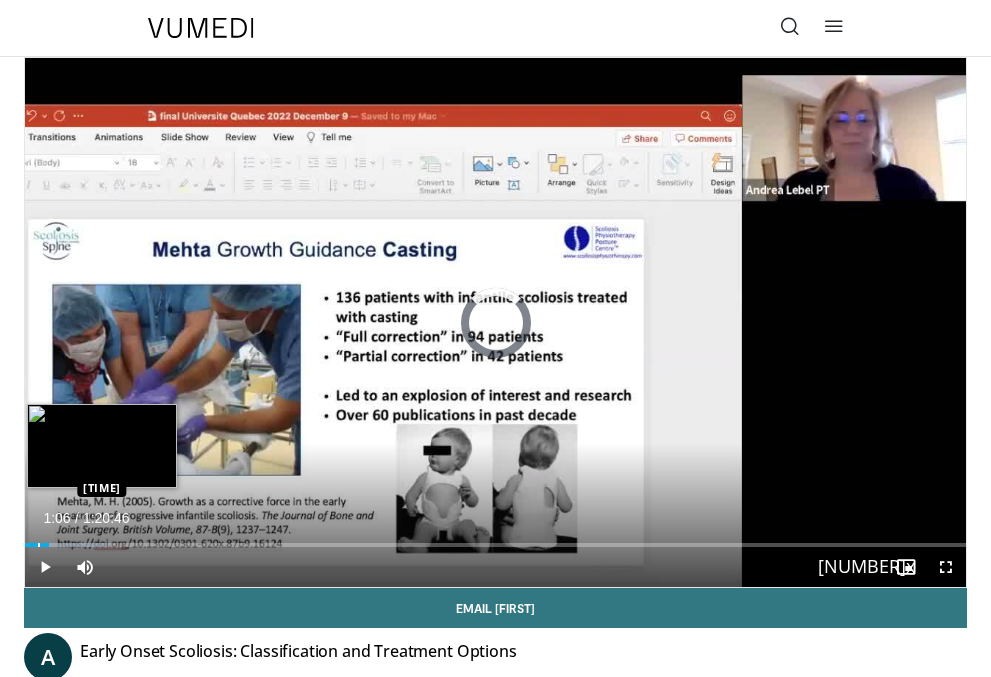 click at bounding box center [39, 545] 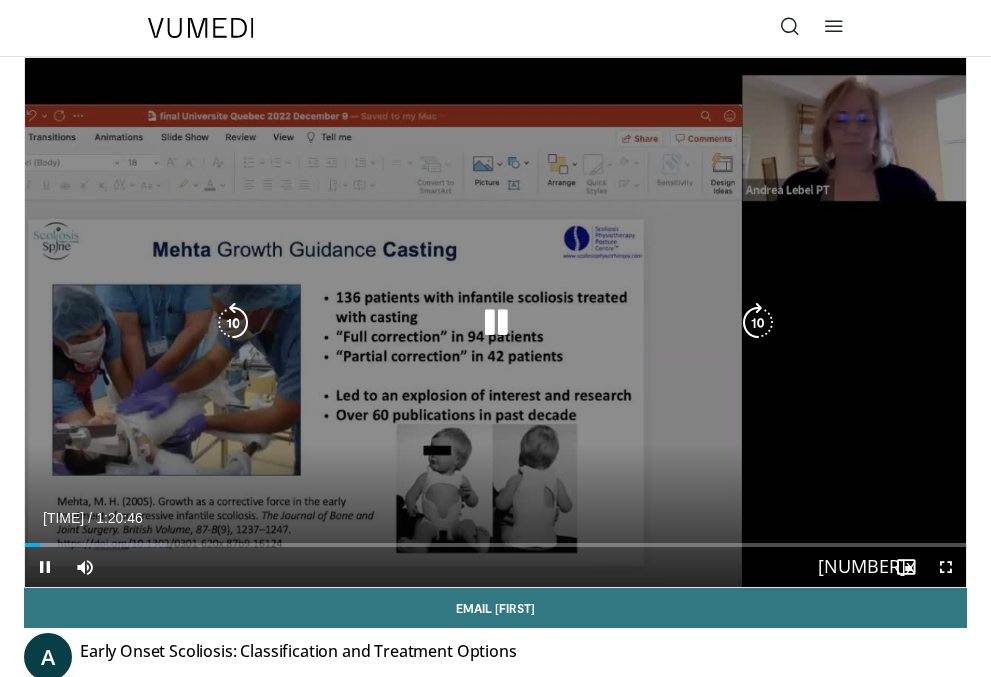 click at bounding box center (233, 323) 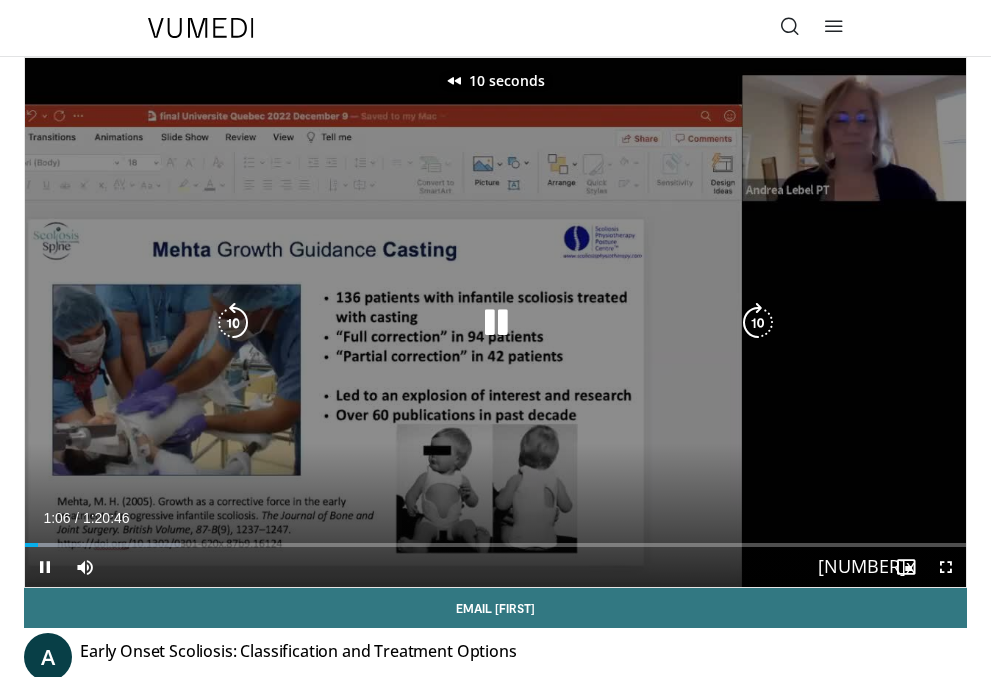 click at bounding box center [233, 323] 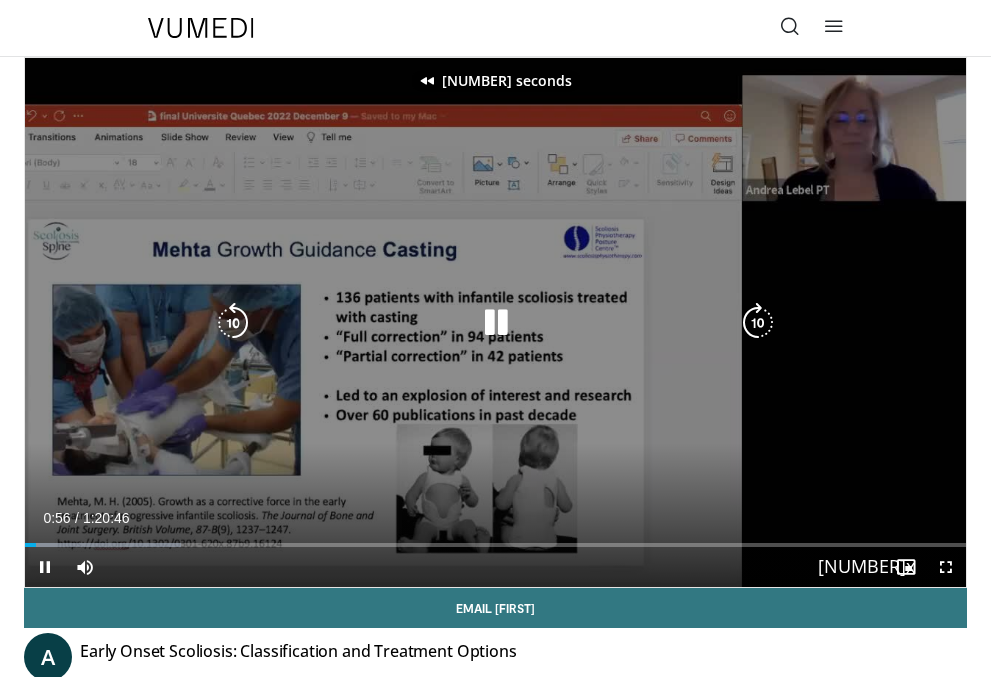 click at bounding box center [233, 323] 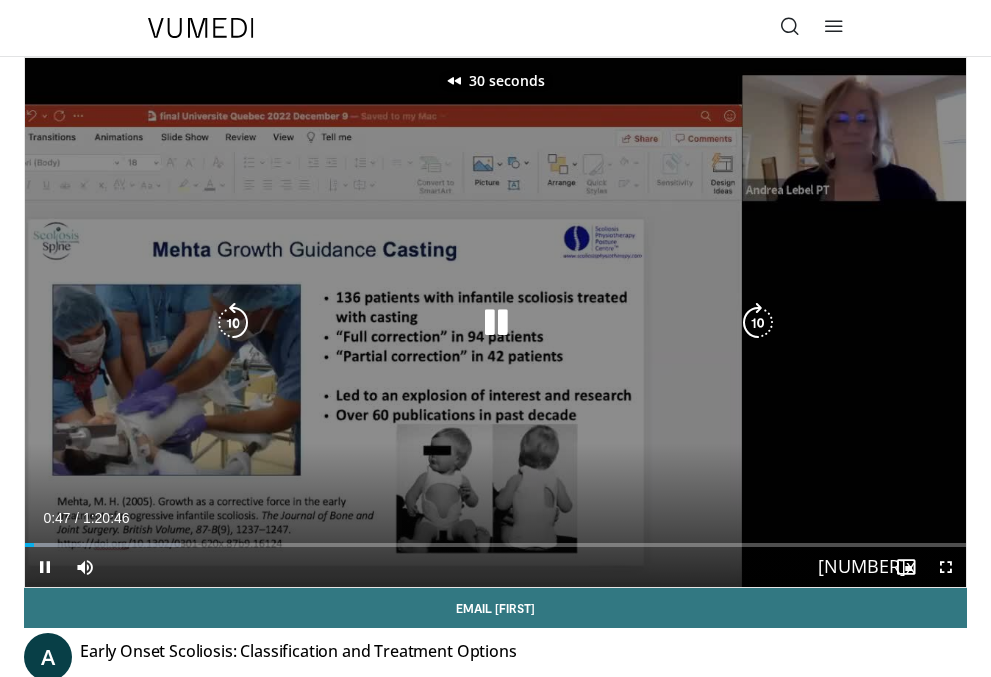 click at bounding box center [233, 323] 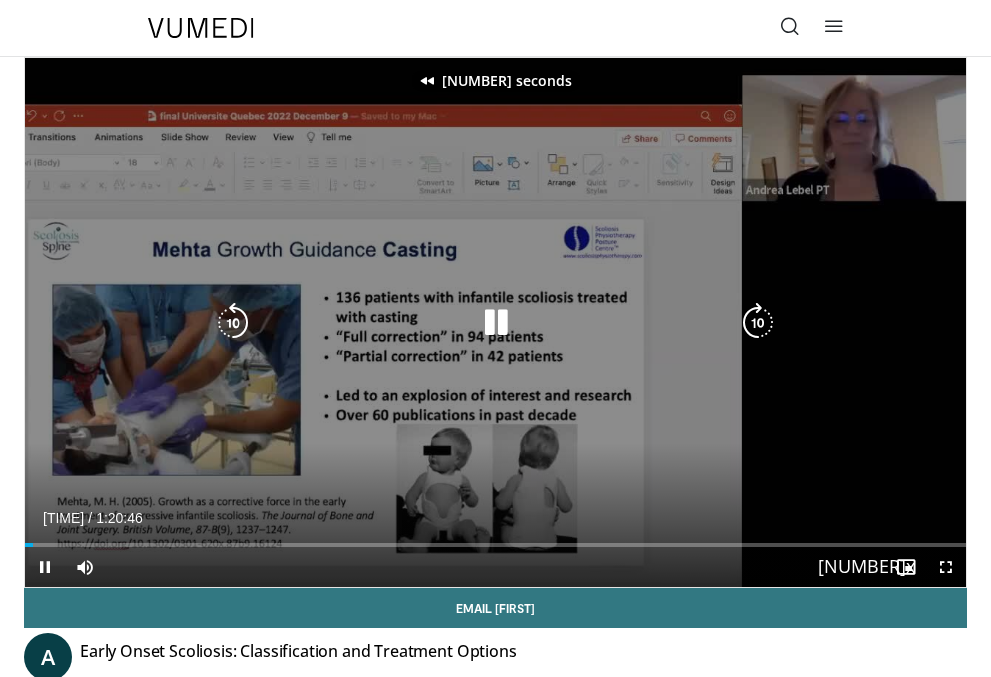 click at bounding box center (233, 323) 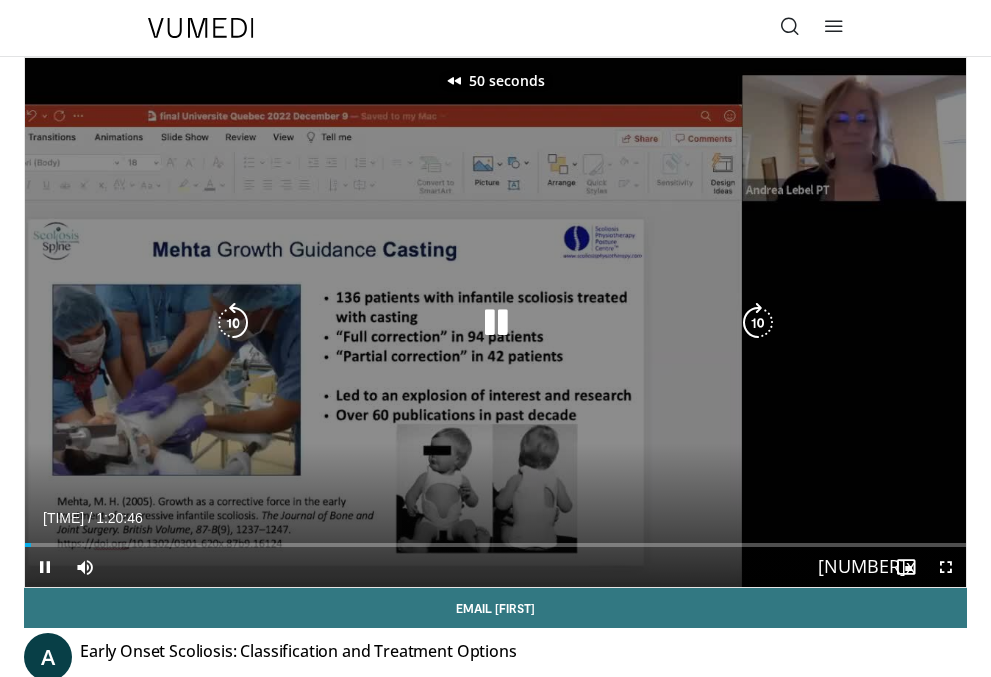 click at bounding box center (233, 323) 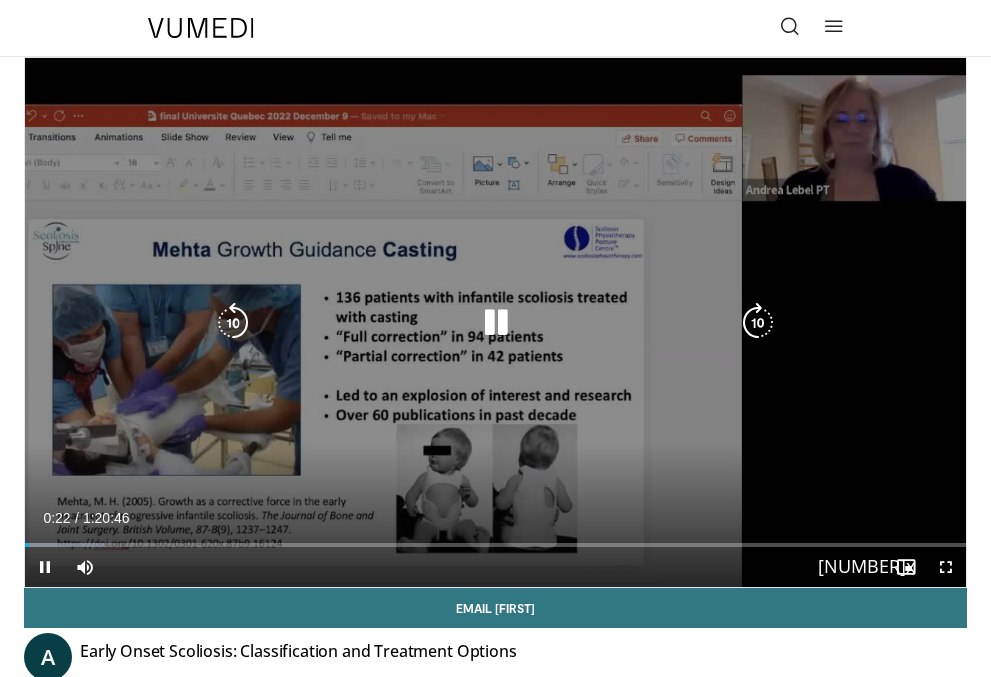 click at bounding box center [758, 323] 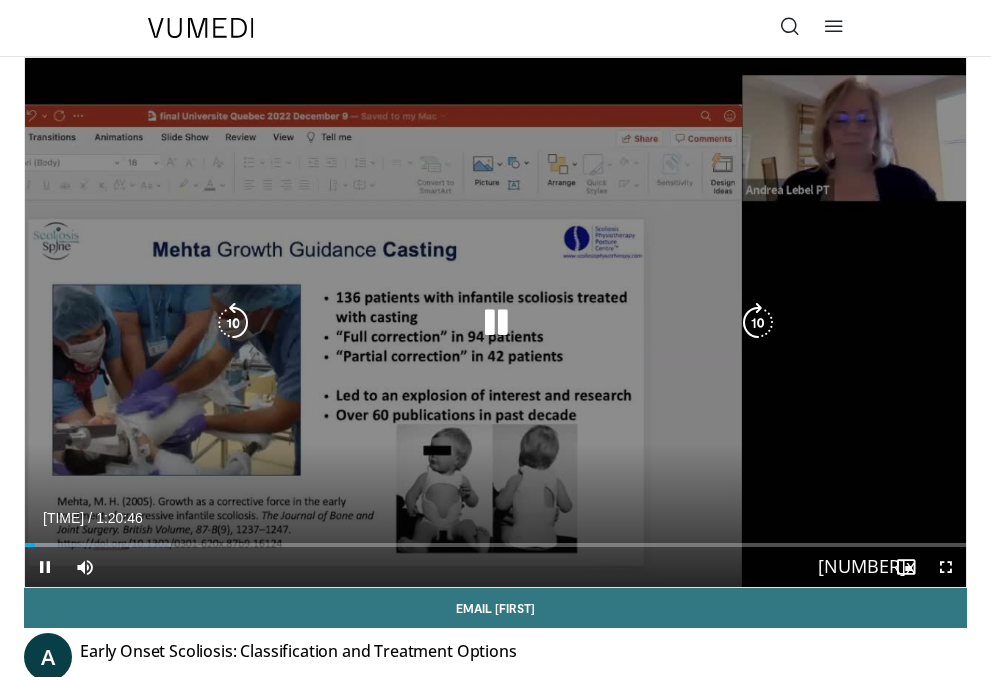 click at bounding box center [758, 323] 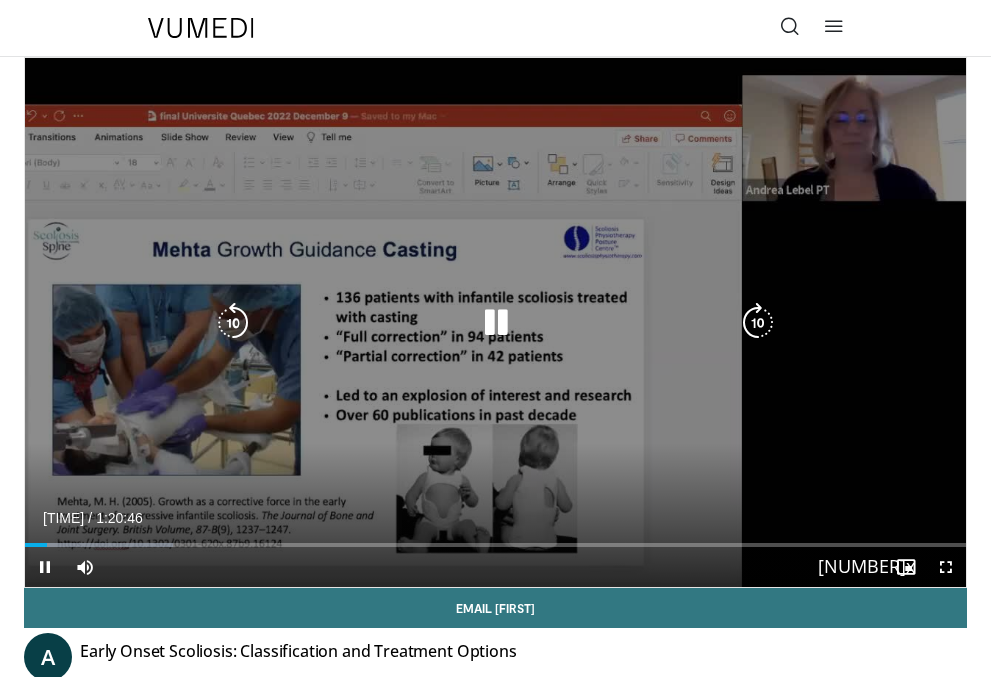 click at bounding box center [758, 323] 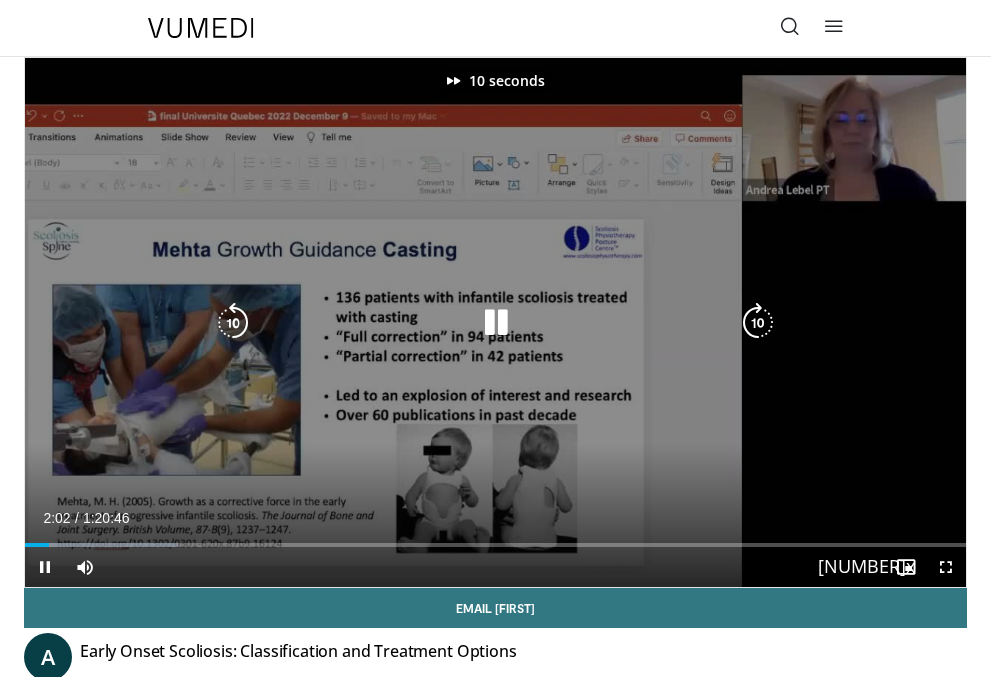click at bounding box center [758, 323] 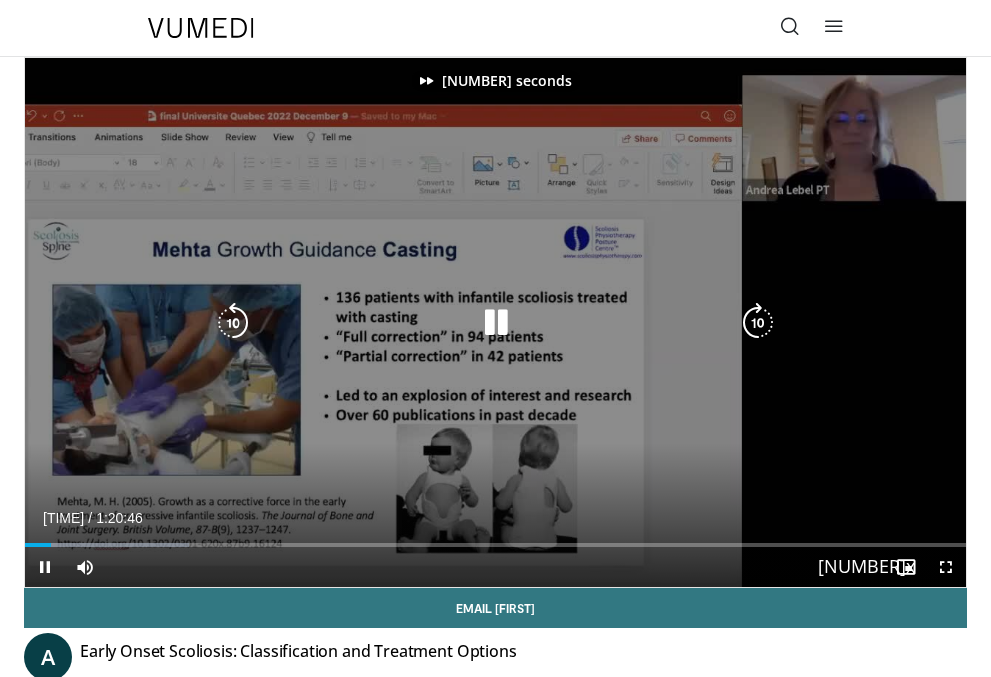 click at bounding box center (758, 323) 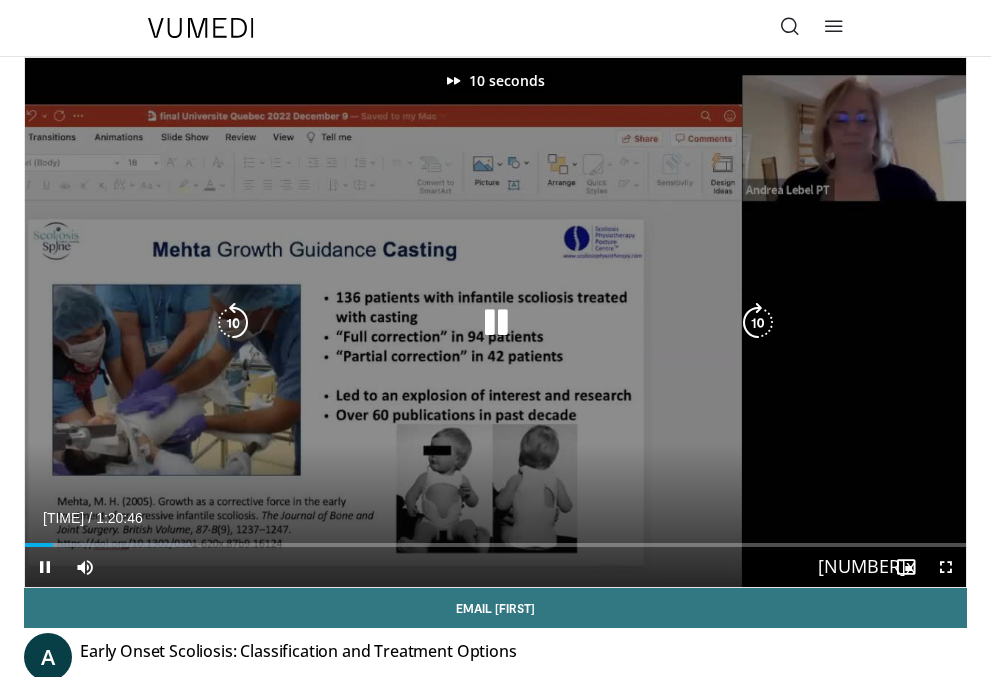 click at bounding box center (758, 323) 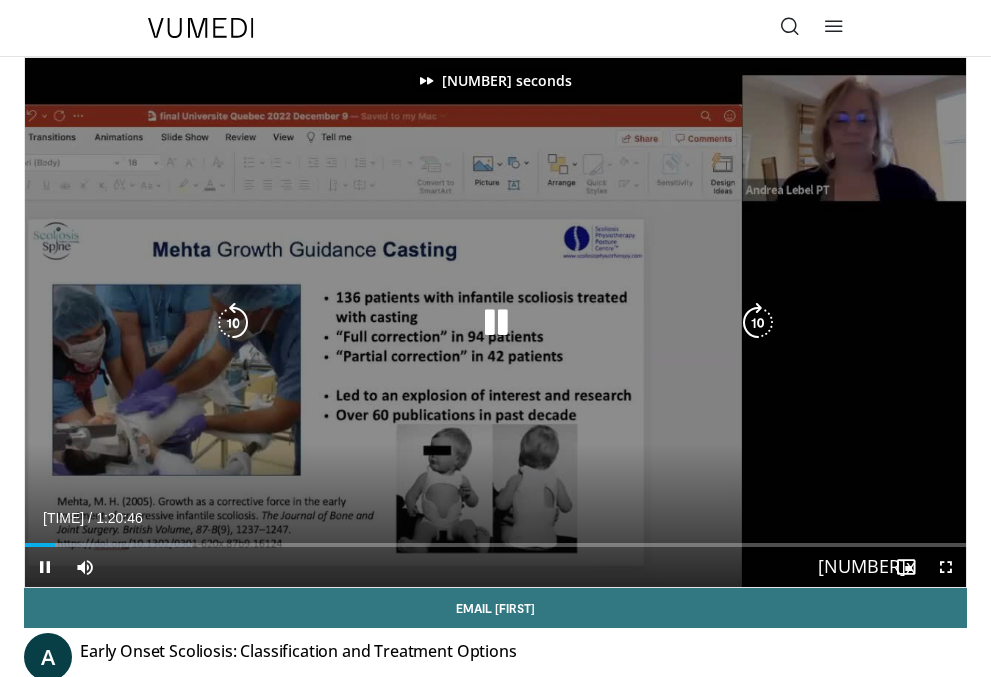 click at bounding box center (758, 323) 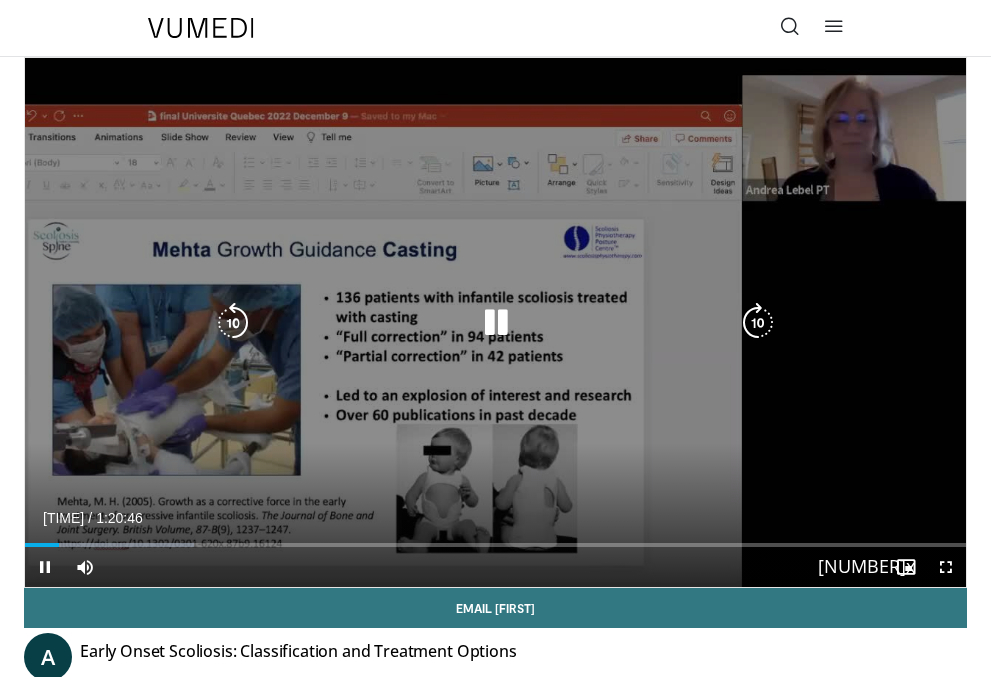 click at bounding box center (758, 323) 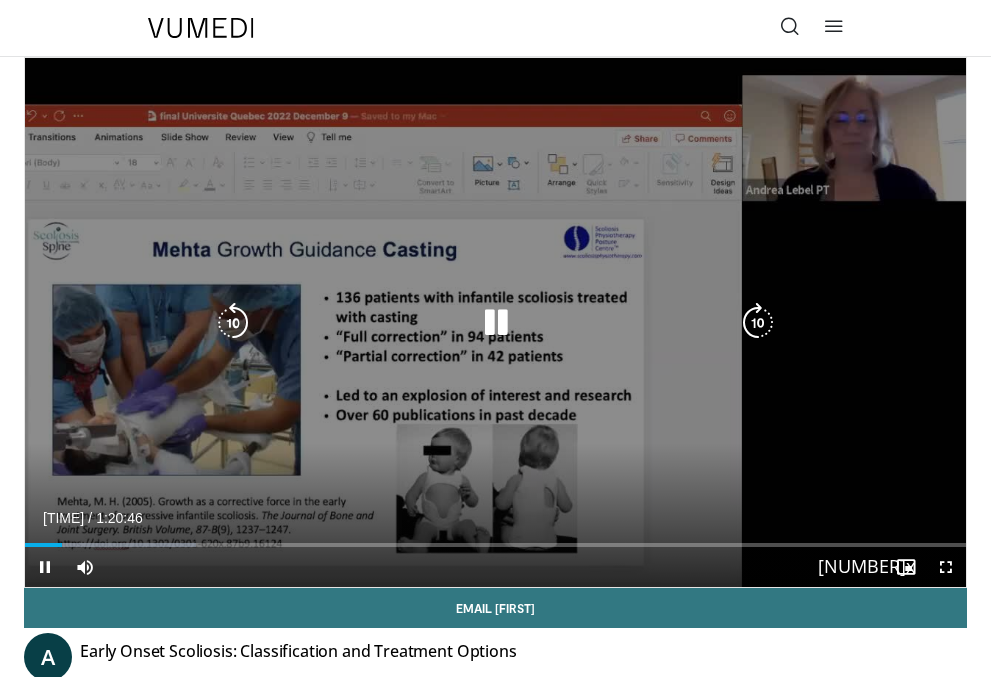 click at bounding box center [758, 323] 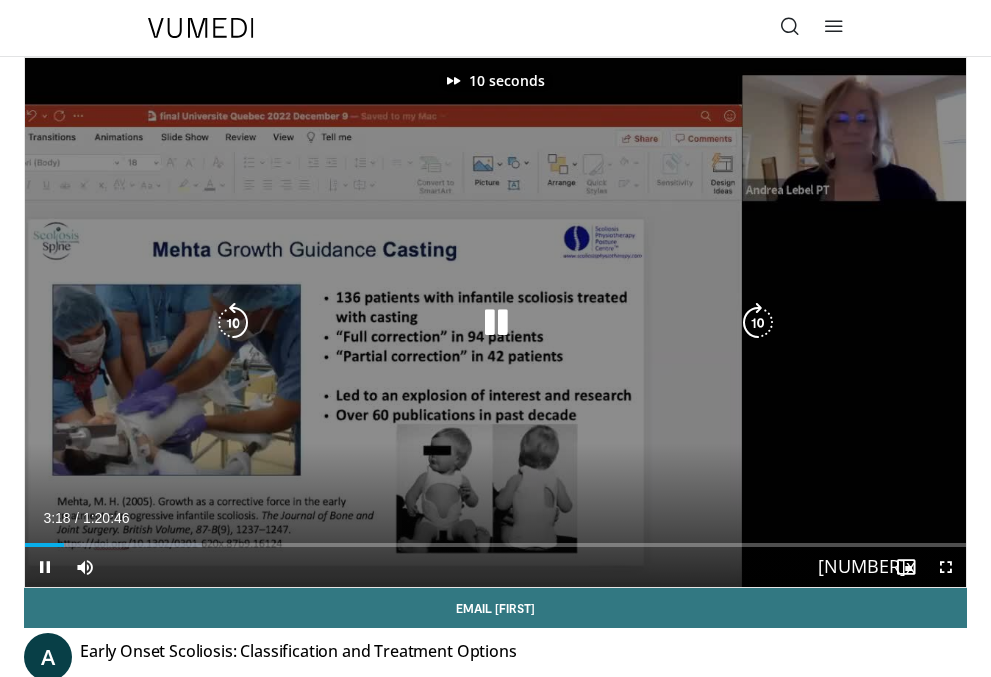 click at bounding box center [758, 323] 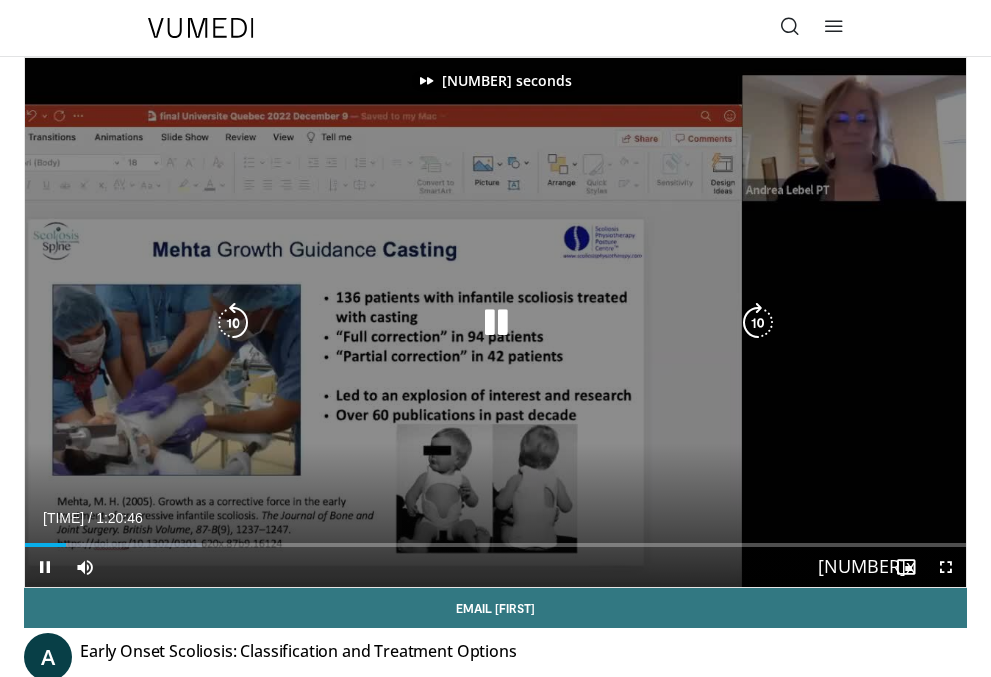 click at bounding box center [758, 323] 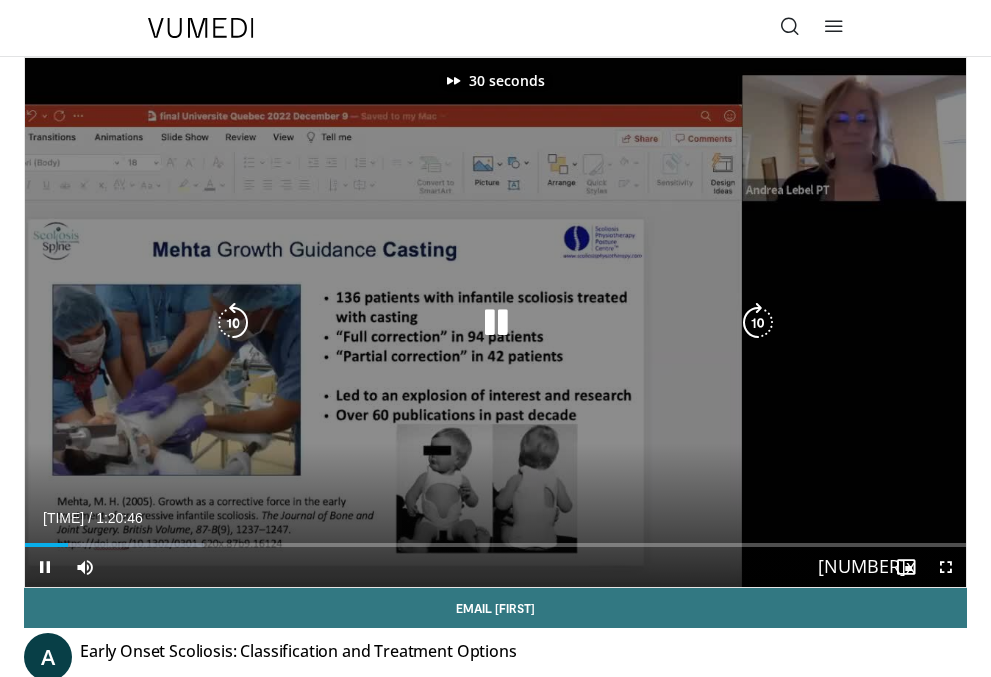 click at bounding box center [758, 323] 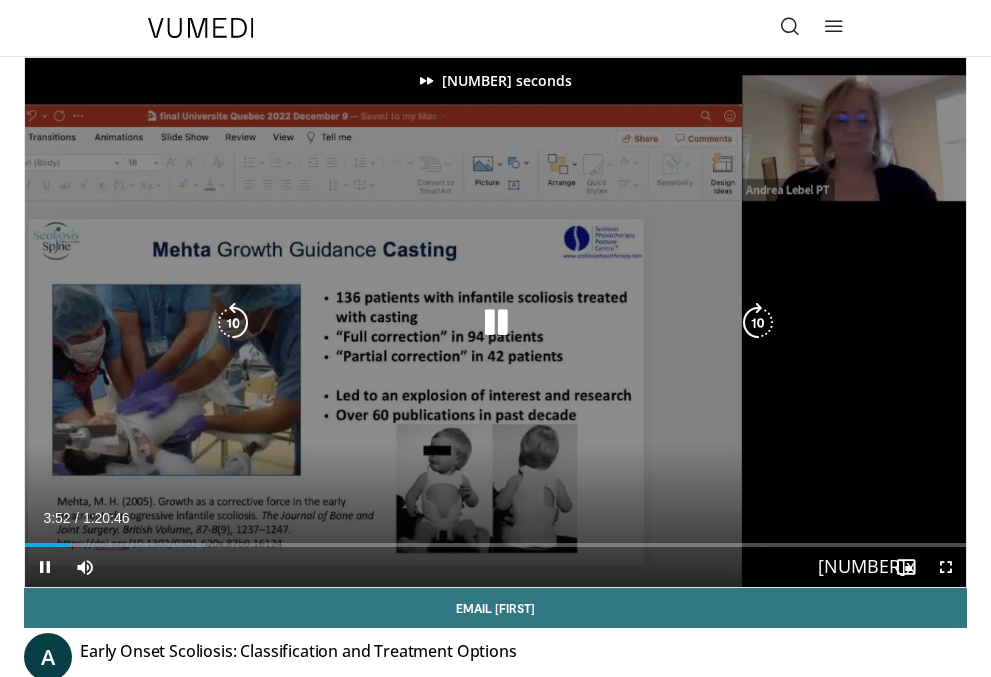 click at bounding box center (758, 323) 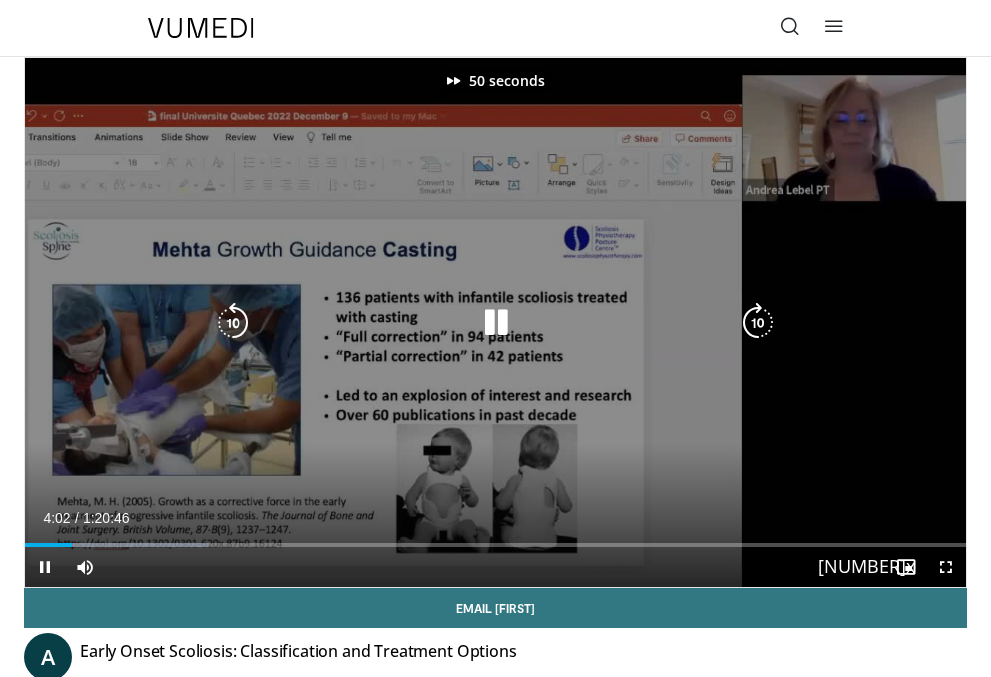 click at bounding box center (758, 323) 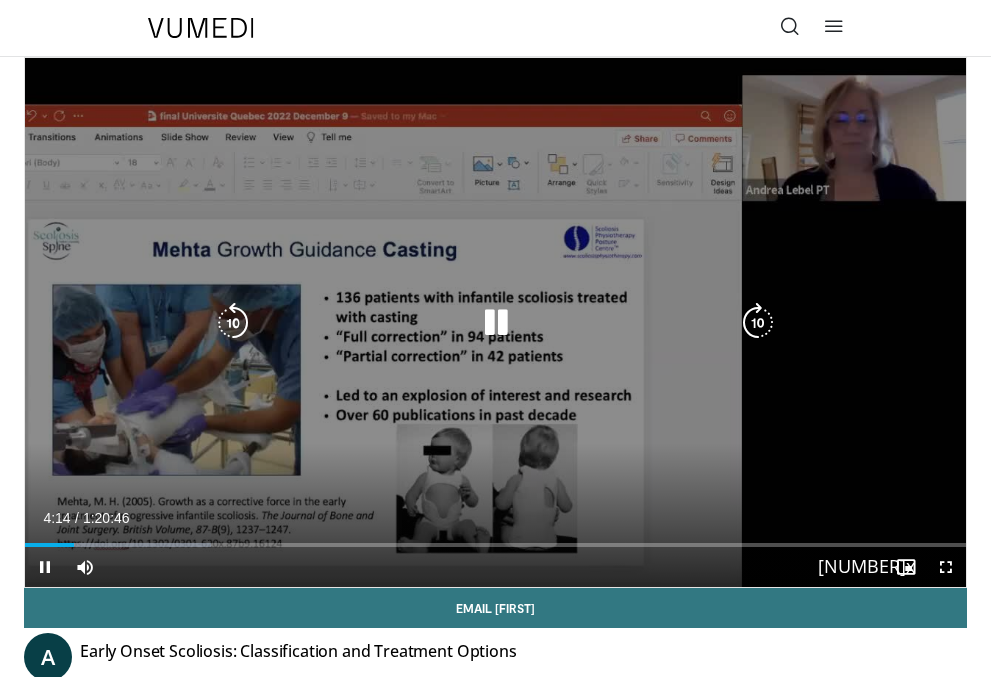 click at bounding box center [758, 323] 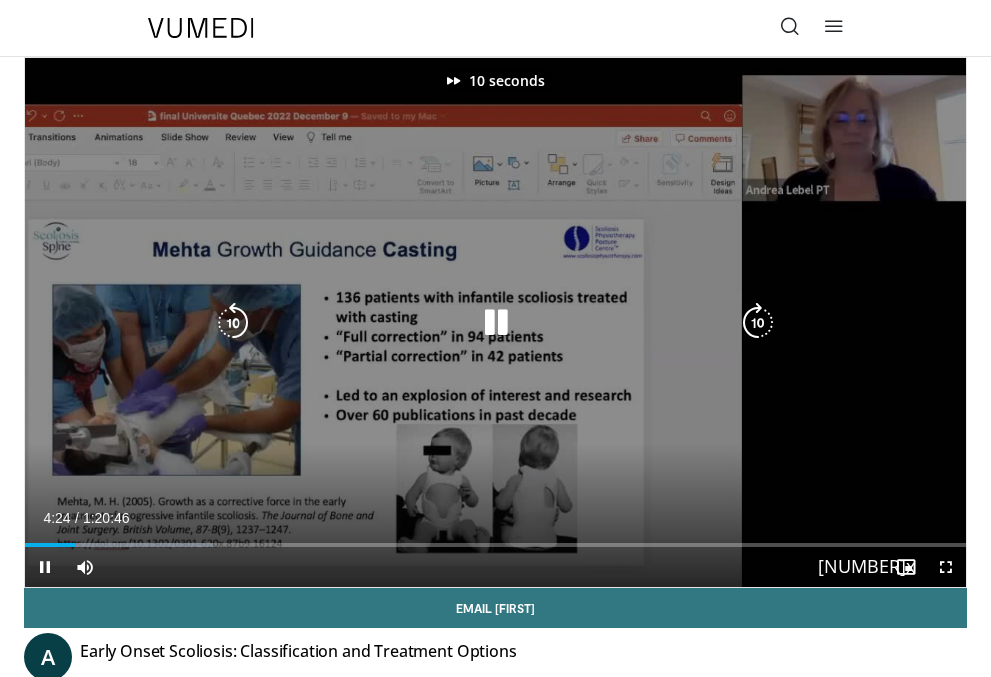 click at bounding box center (758, 323) 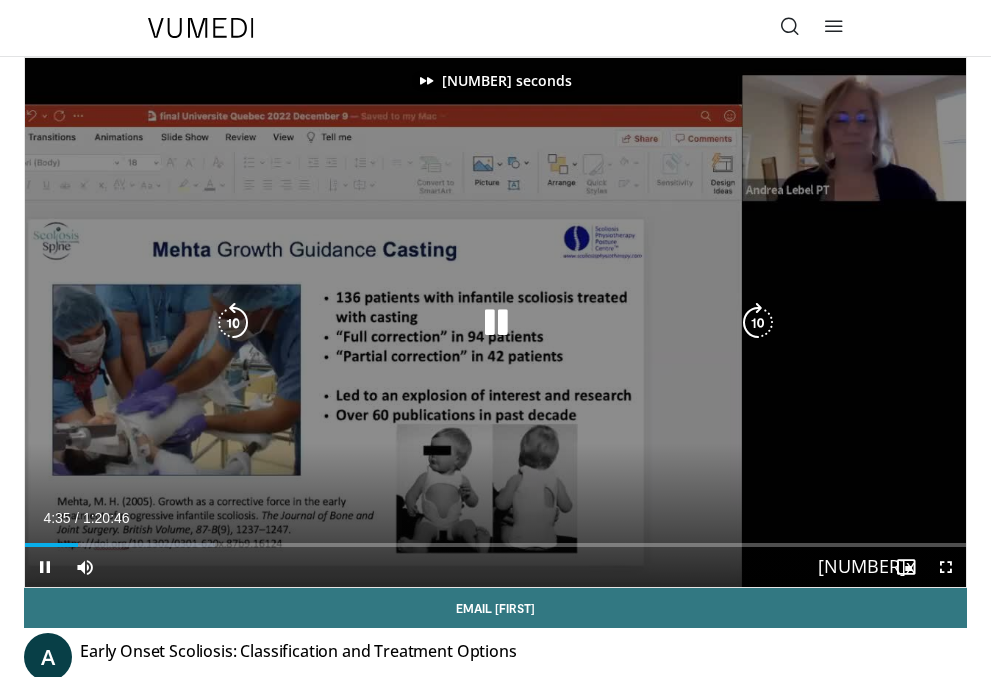 click at bounding box center (758, 323) 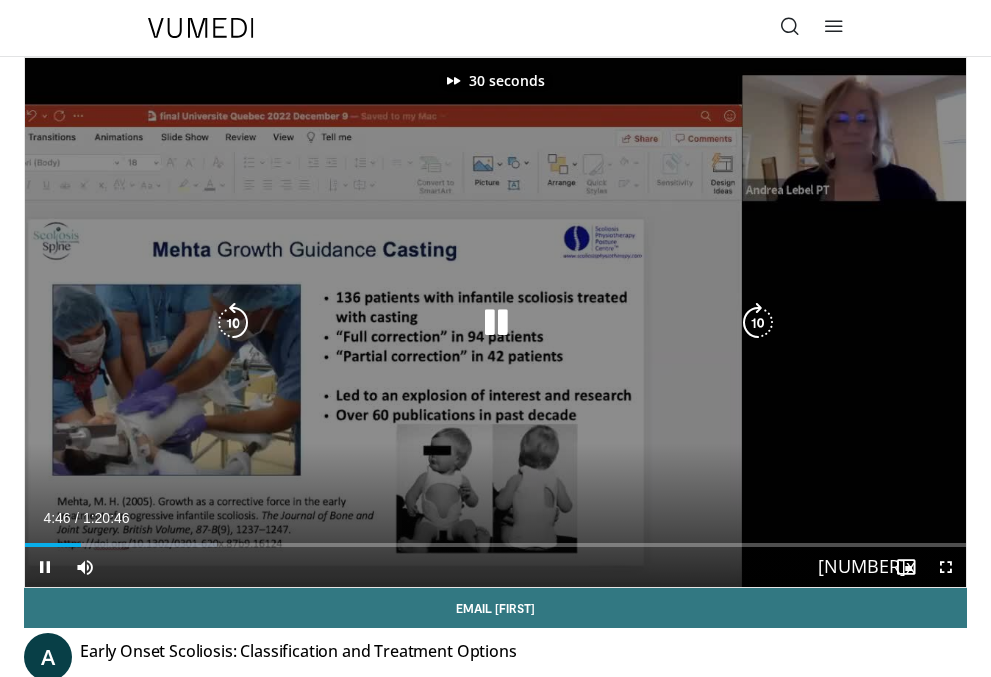 click at bounding box center (758, 323) 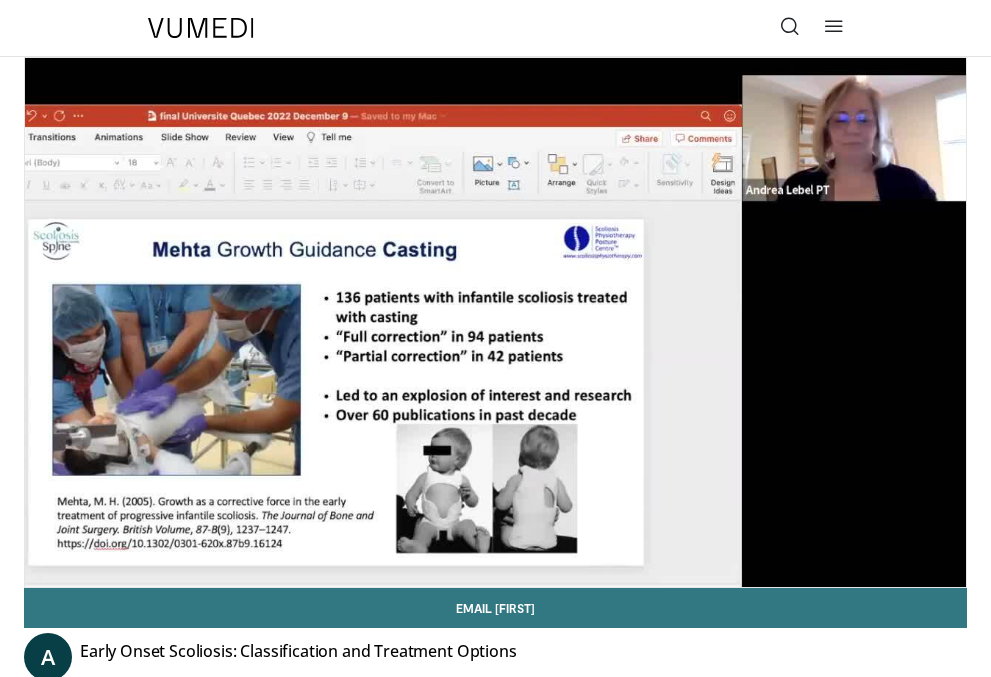 click on "40 seconds
Tap to unmute" at bounding box center (495, 322) 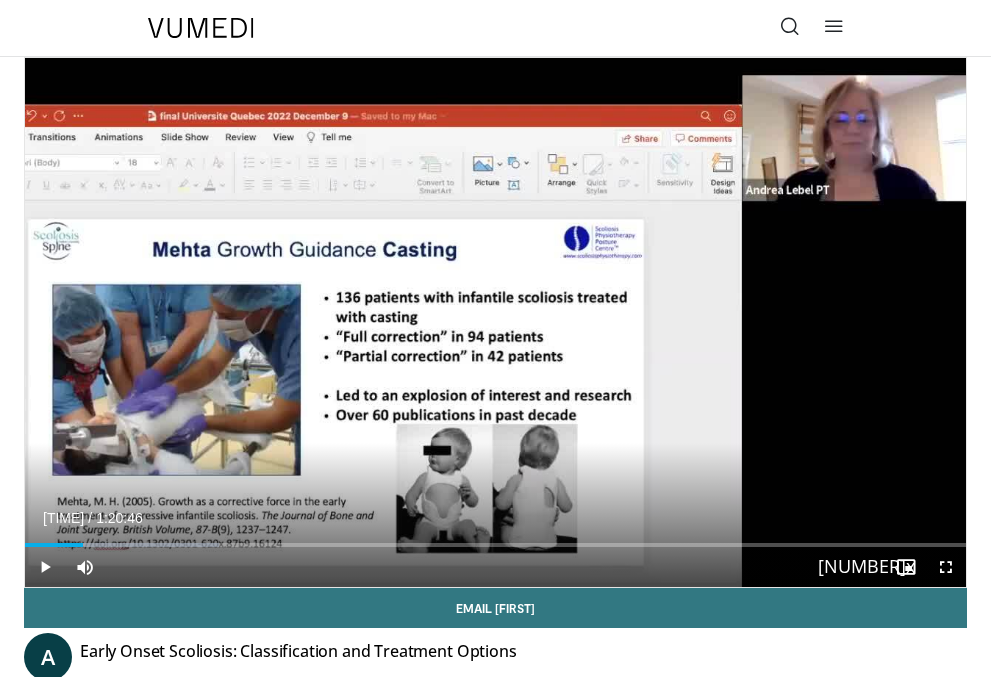 click on "40 seconds
Tap to unmute" at bounding box center [495, 322] 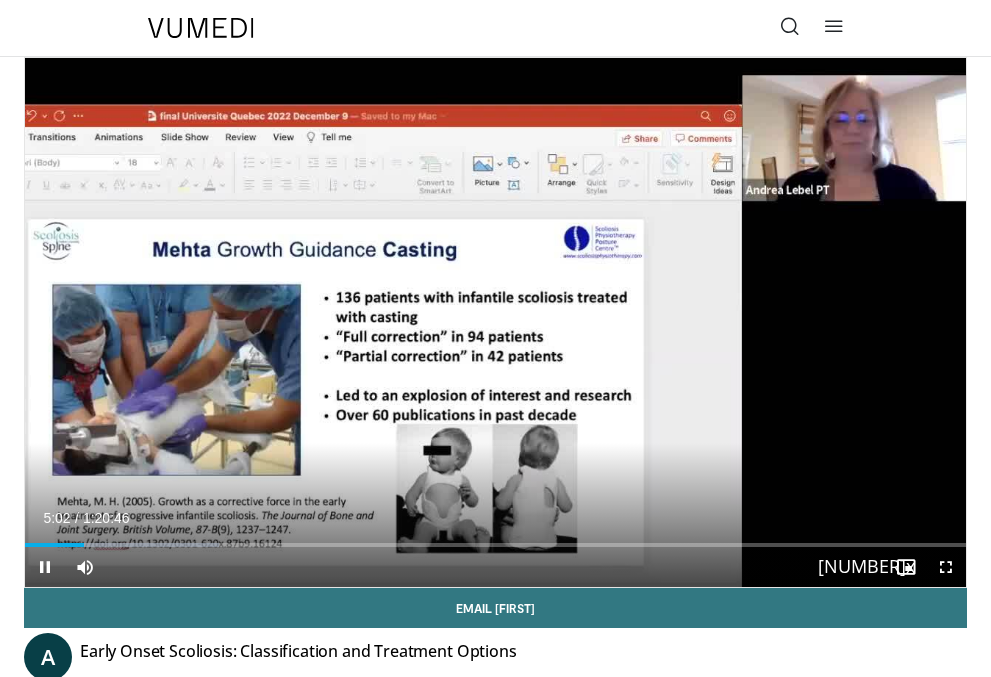 click on "40 seconds
Tap to unmute" at bounding box center (495, 322) 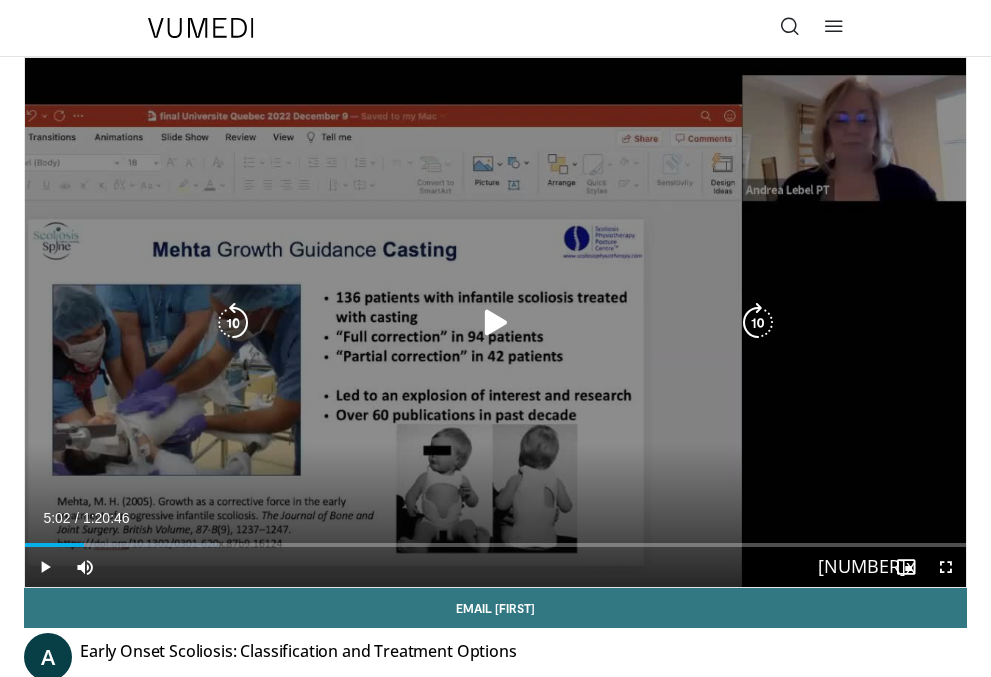 click at bounding box center [496, 323] 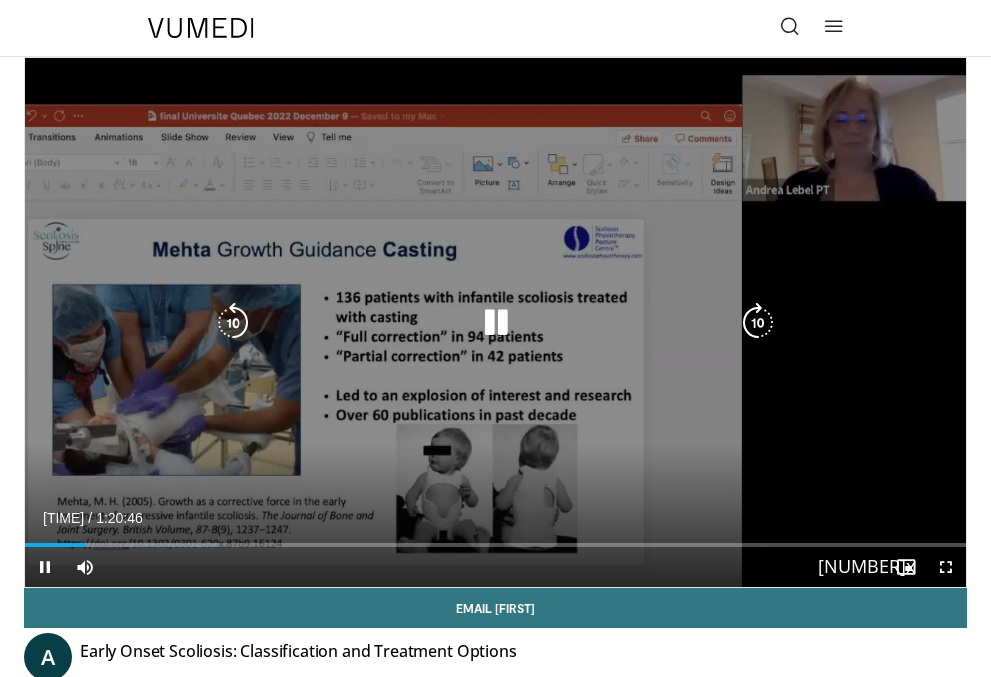 click at bounding box center (758, 323) 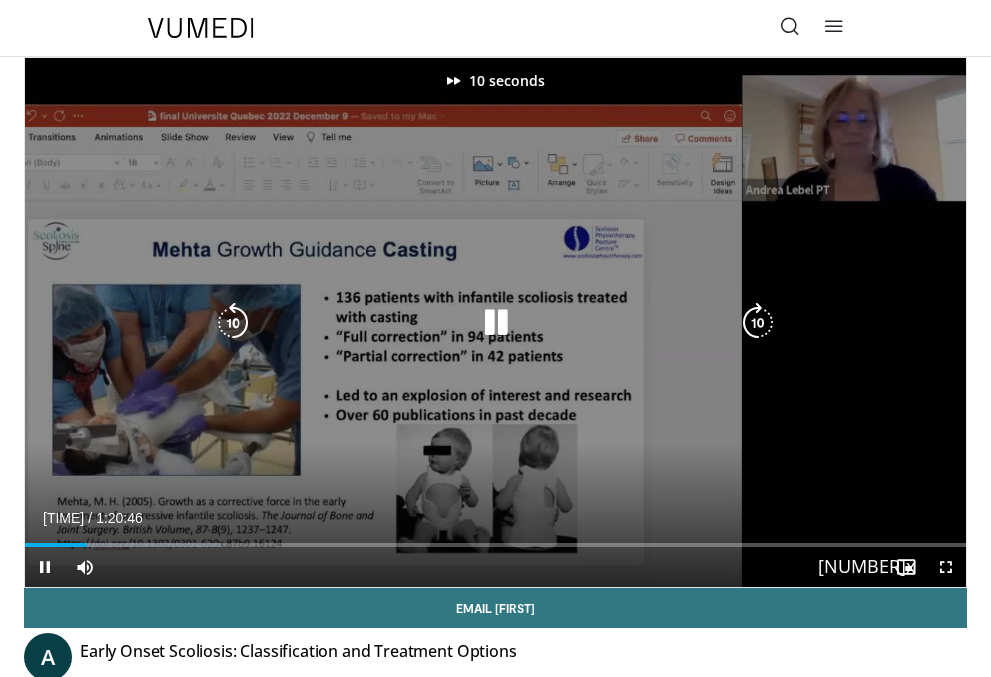 click at bounding box center (758, 323) 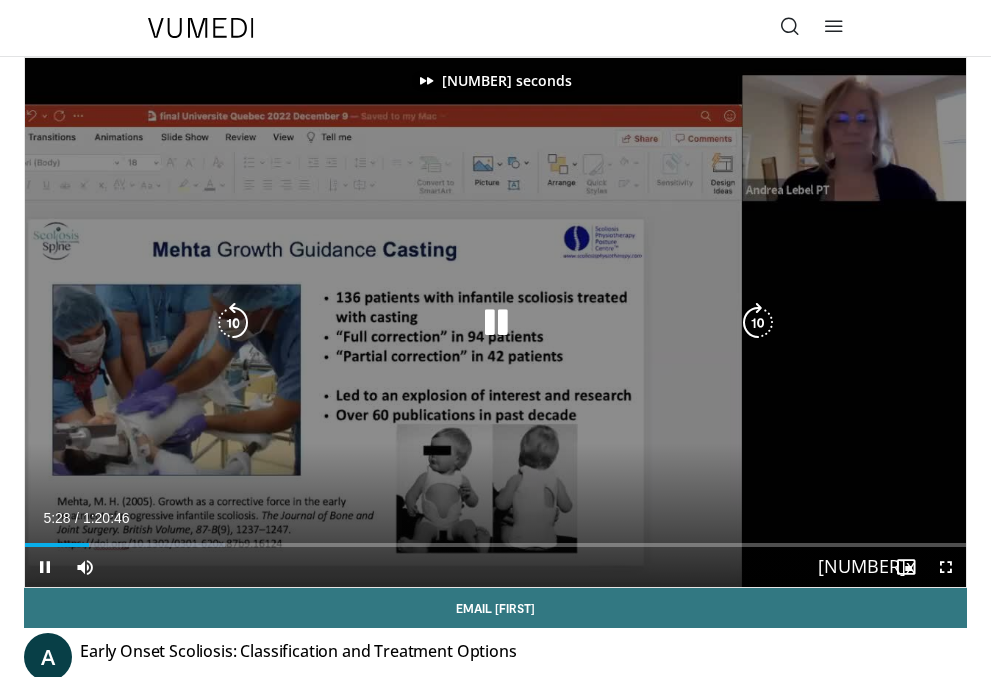 click at bounding box center [758, 323] 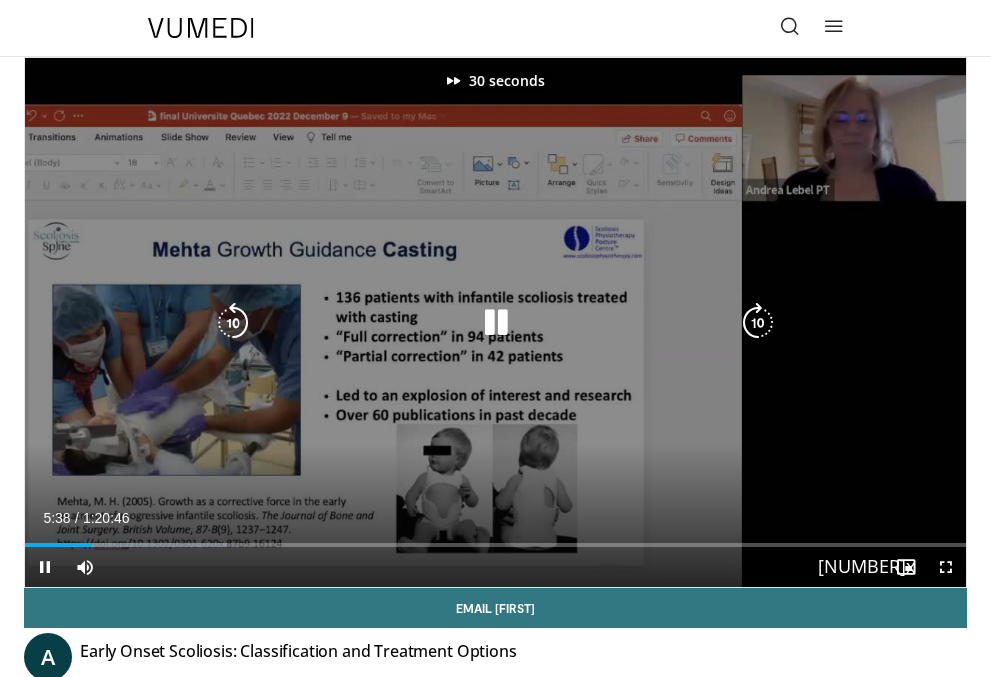click at bounding box center [758, 323] 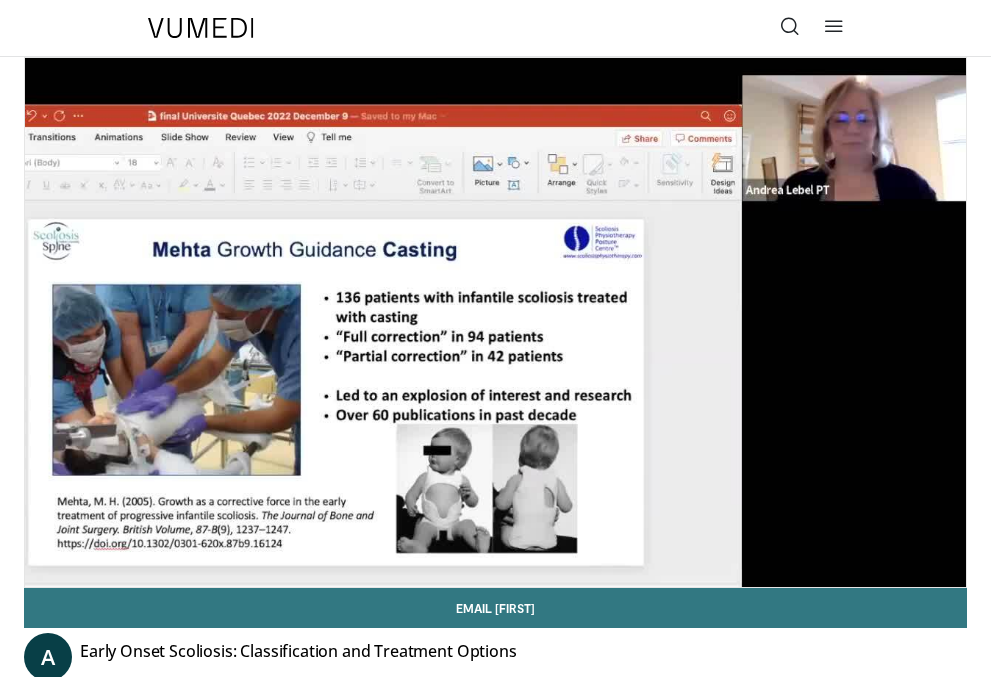 click on "40 seconds
Tap to unmute" at bounding box center (495, 322) 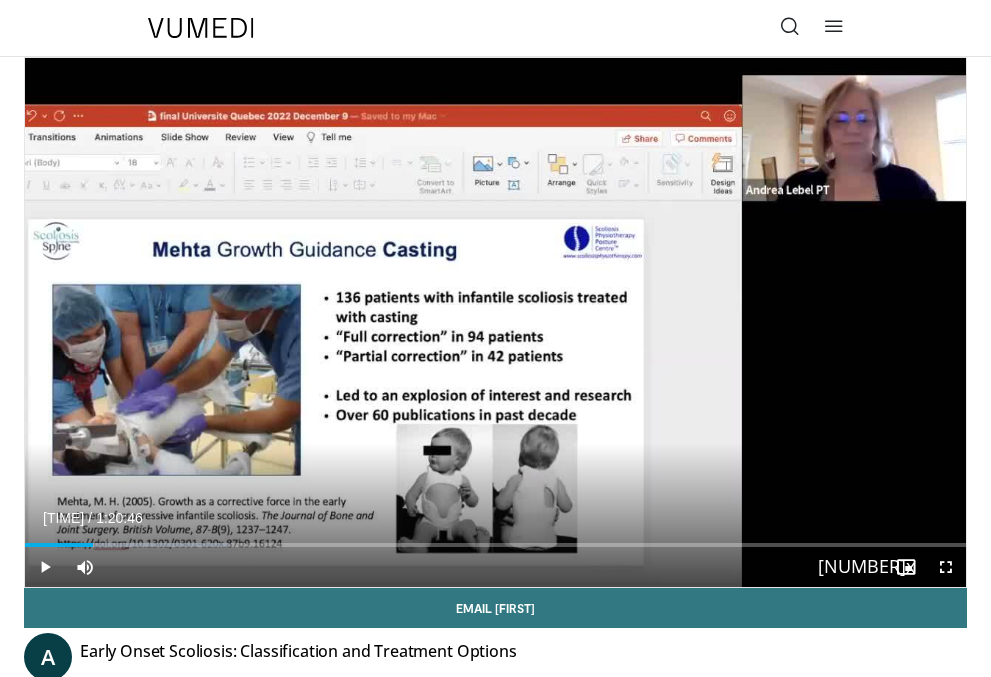 click on "40 seconds
Tap to unmute" at bounding box center [495, 322] 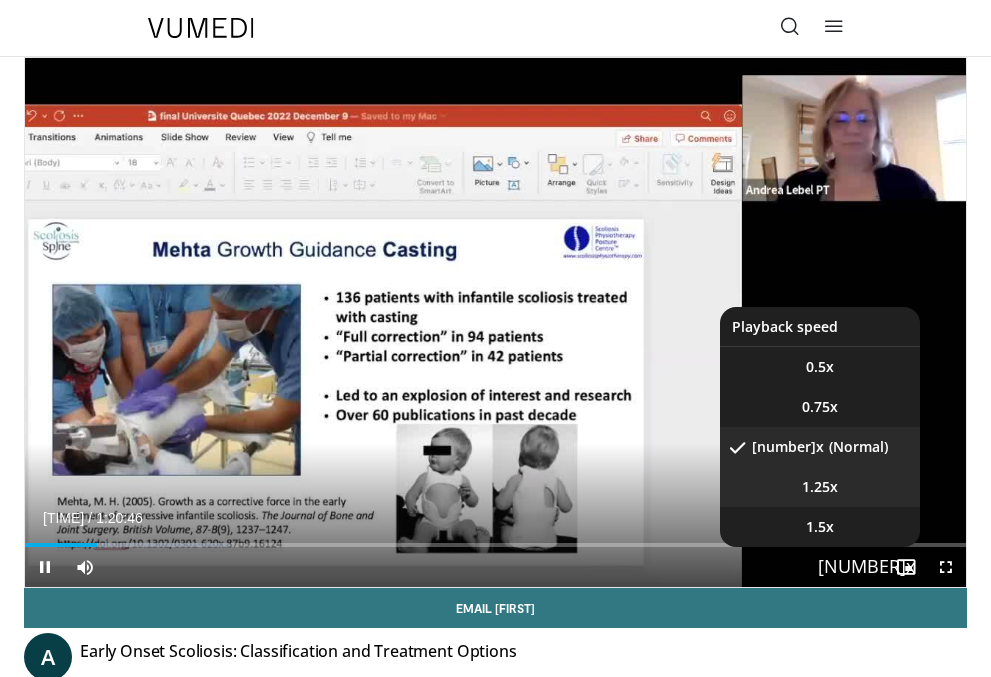 click on "1.25x" at bounding box center (820, 487) 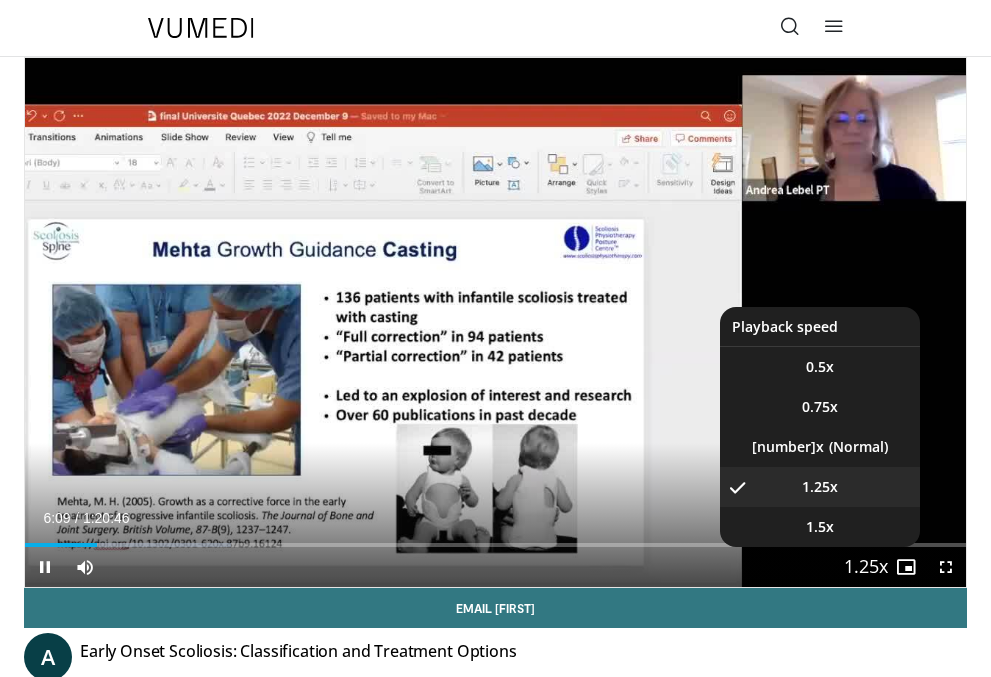 click at bounding box center (866, 568) 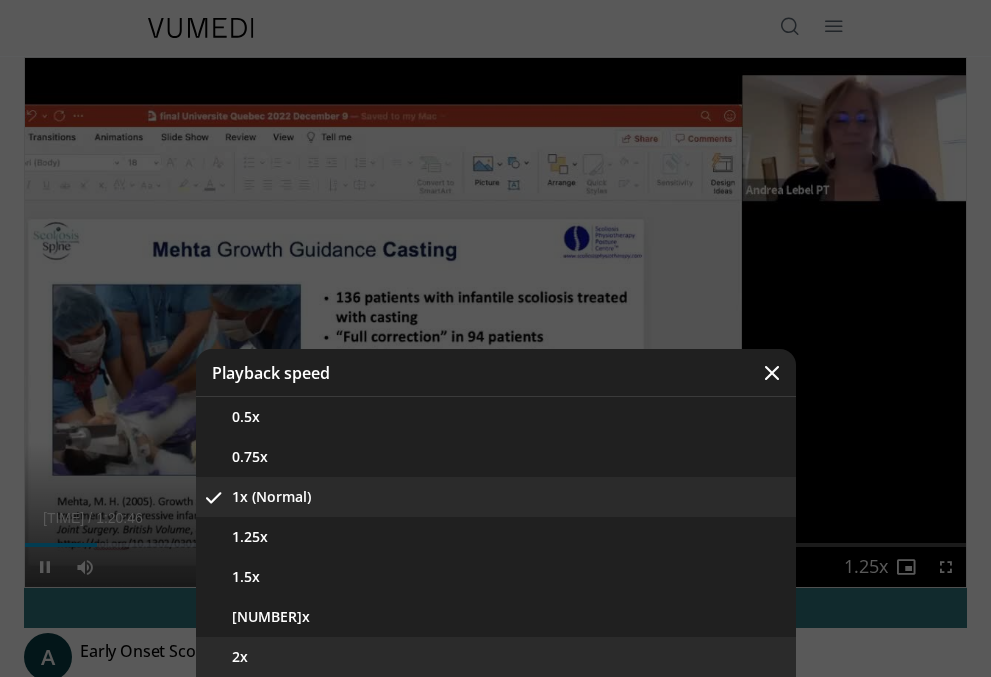 click on "2x" at bounding box center [496, 657] 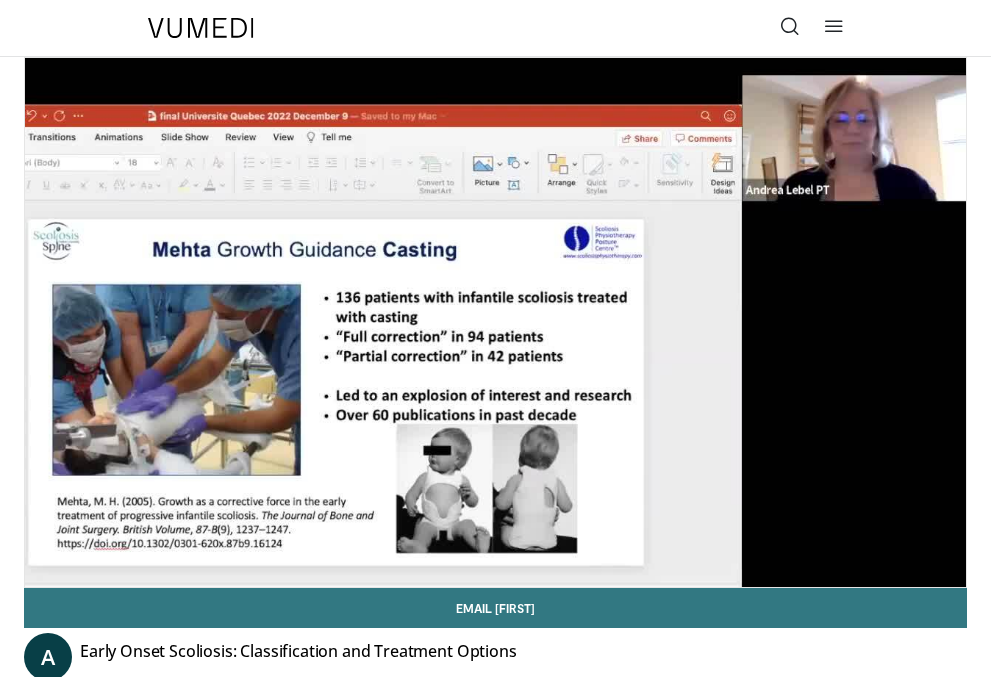 click on "**********" at bounding box center (495, 322) 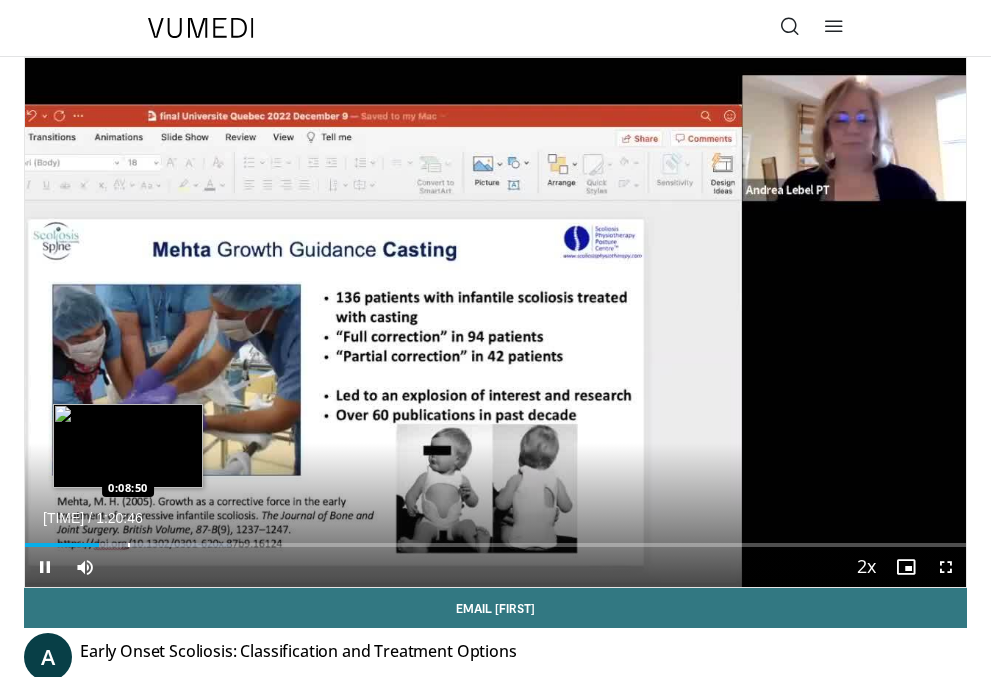 click on "Loaded :  21.87% 0:06:22 0:08:50" at bounding box center [495, 537] 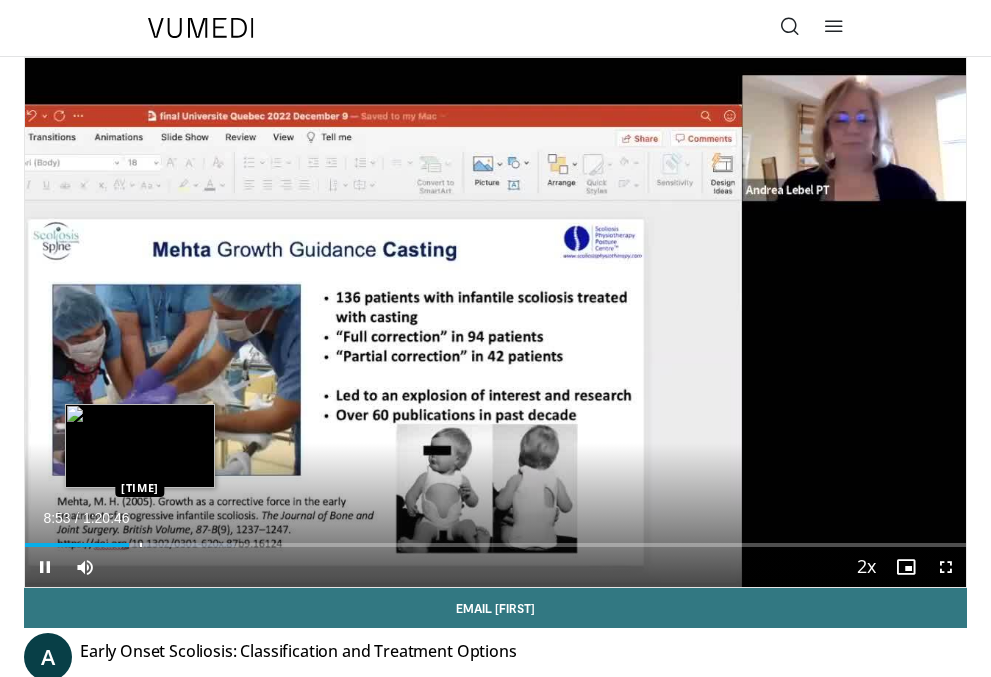 click on "Loaded :  22.28% 0:08:53 0:09:52" at bounding box center [495, 537] 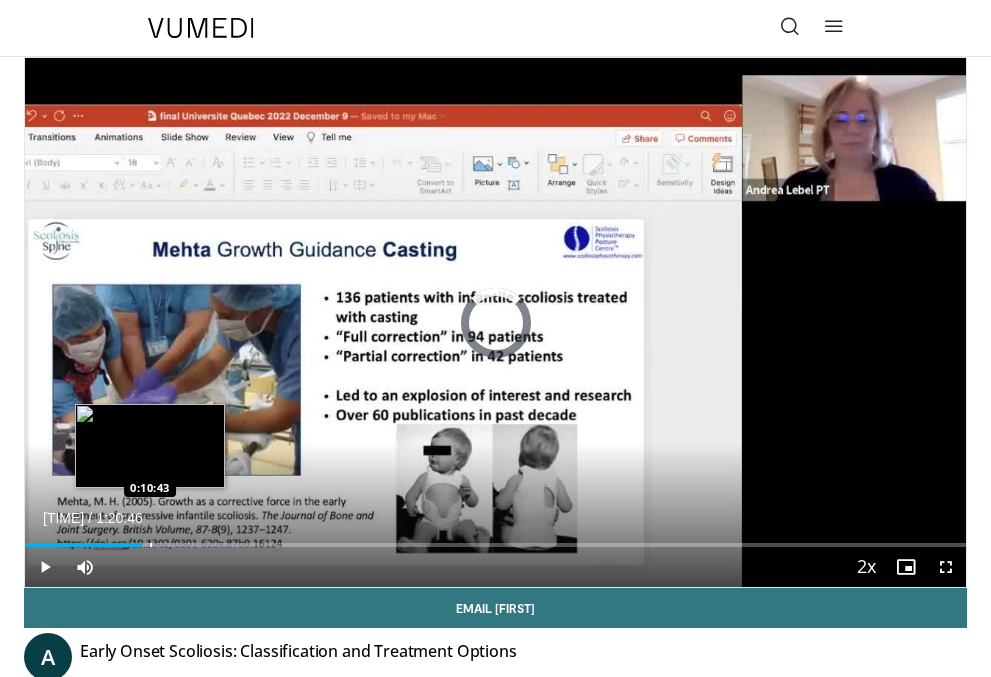 click at bounding box center (151, 545) 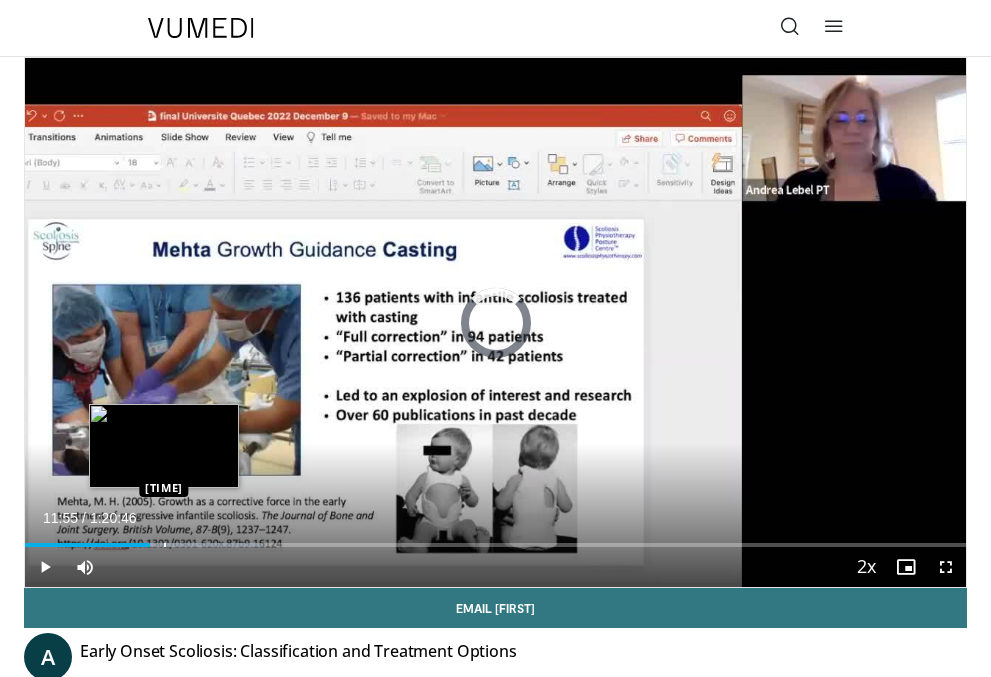 click at bounding box center (165, 545) 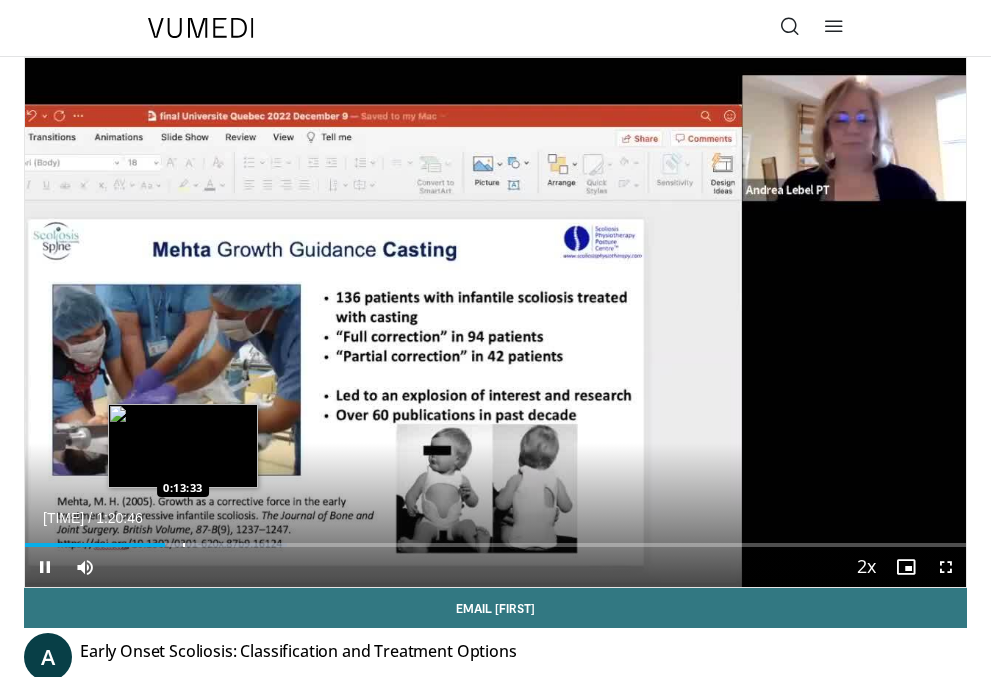 click at bounding box center [184, 545] 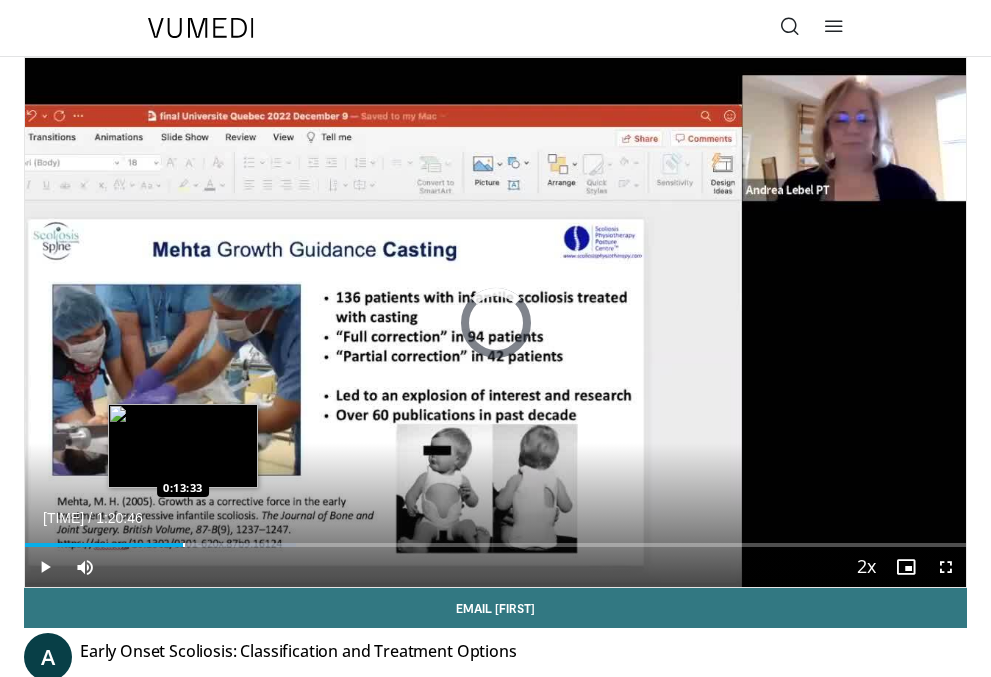 click at bounding box center (184, 545) 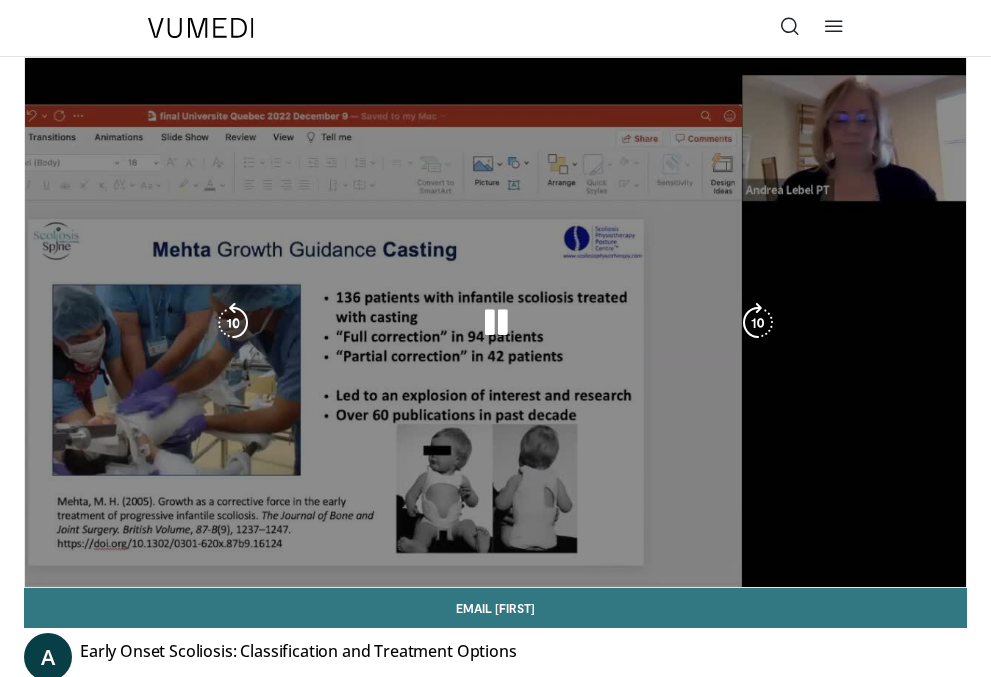 click on "40 seconds
Tap to unmute" at bounding box center [495, 322] 